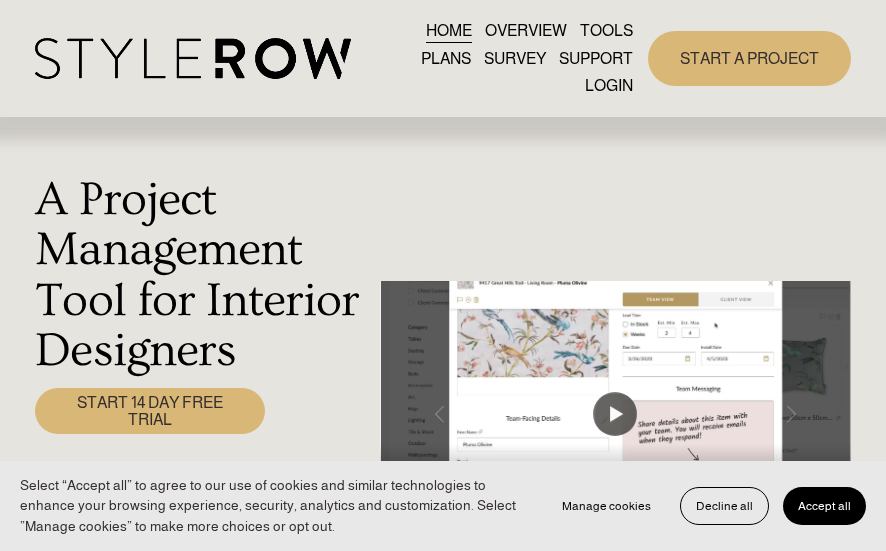 scroll, scrollTop: 0, scrollLeft: 0, axis: both 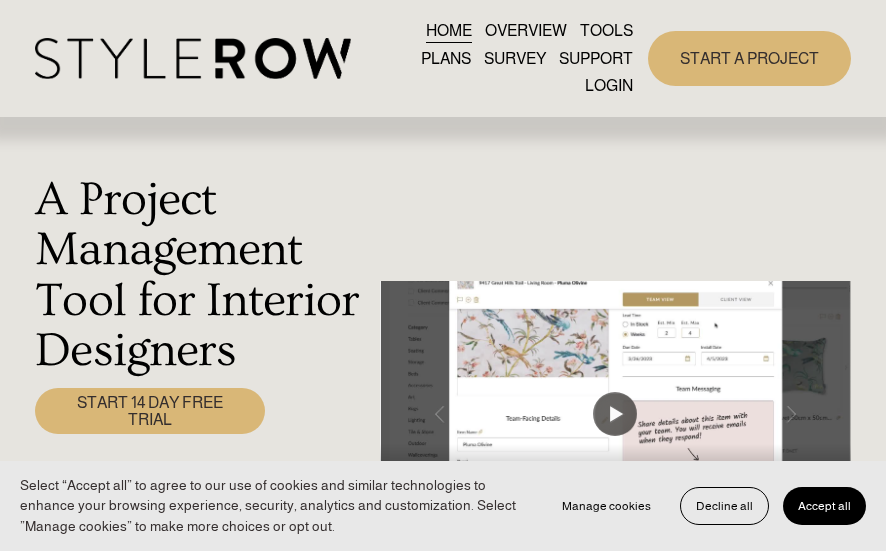 click on "LOGIN" at bounding box center (609, 85) 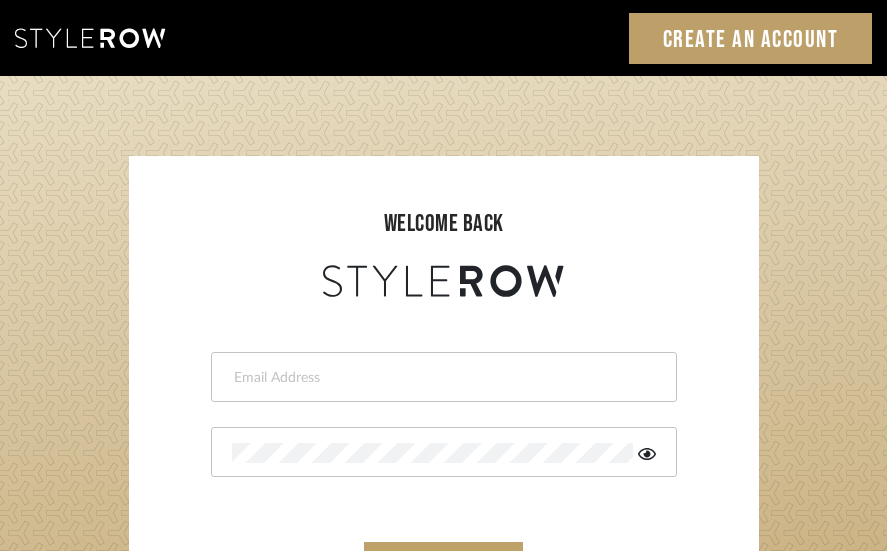 scroll, scrollTop: 0, scrollLeft: 0, axis: both 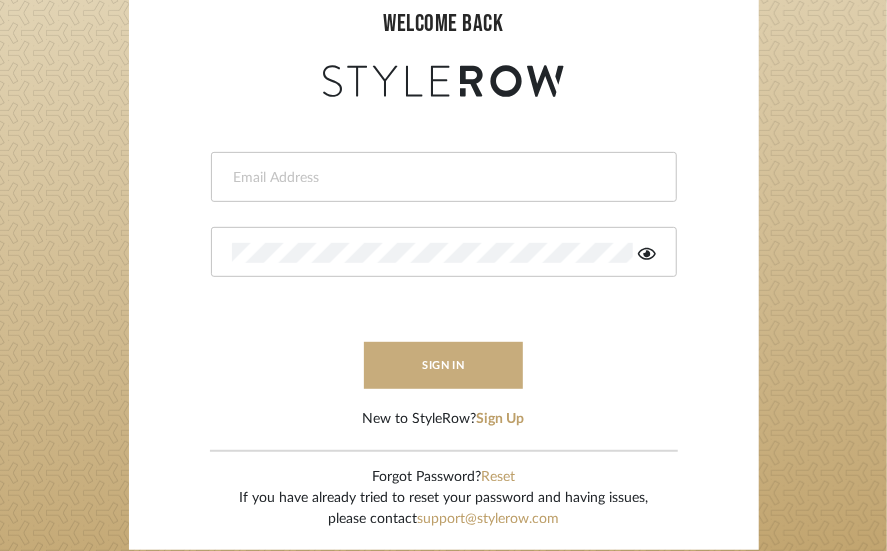 type on "jpalmerinteriors@gmail.com" 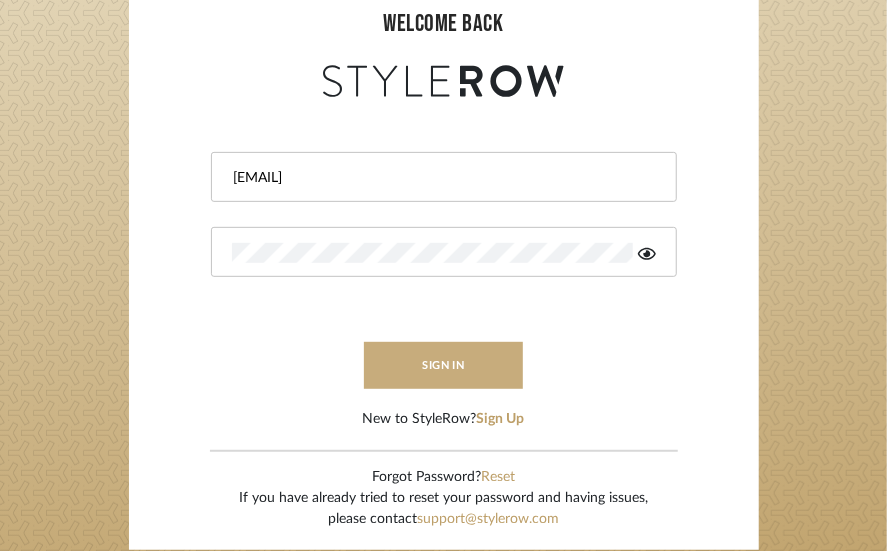click on "sign in" at bounding box center [444, 365] 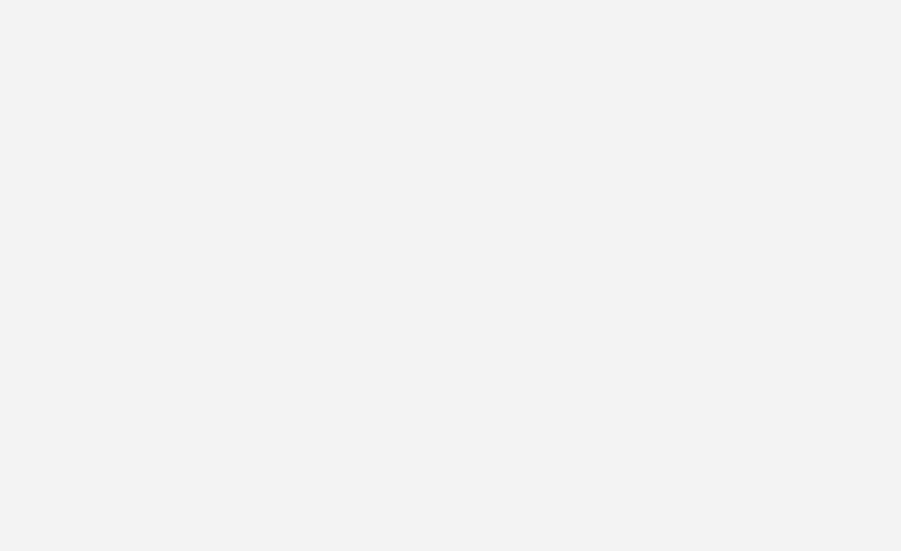 scroll, scrollTop: 0, scrollLeft: 0, axis: both 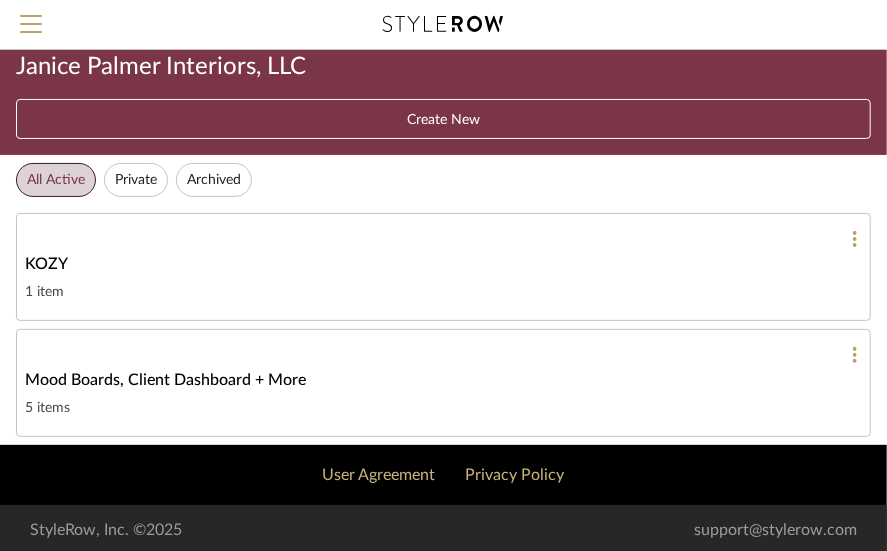 click on "KOZY  1 item" 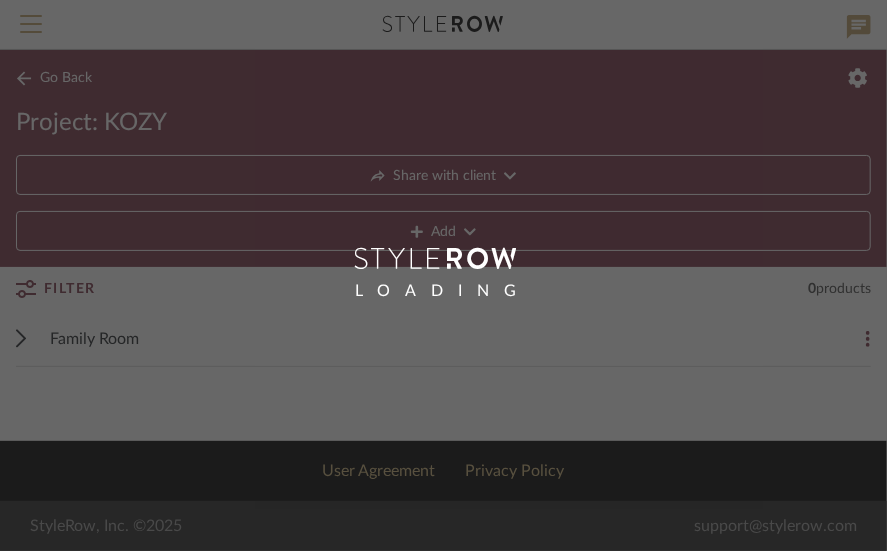 scroll, scrollTop: 0, scrollLeft: 0, axis: both 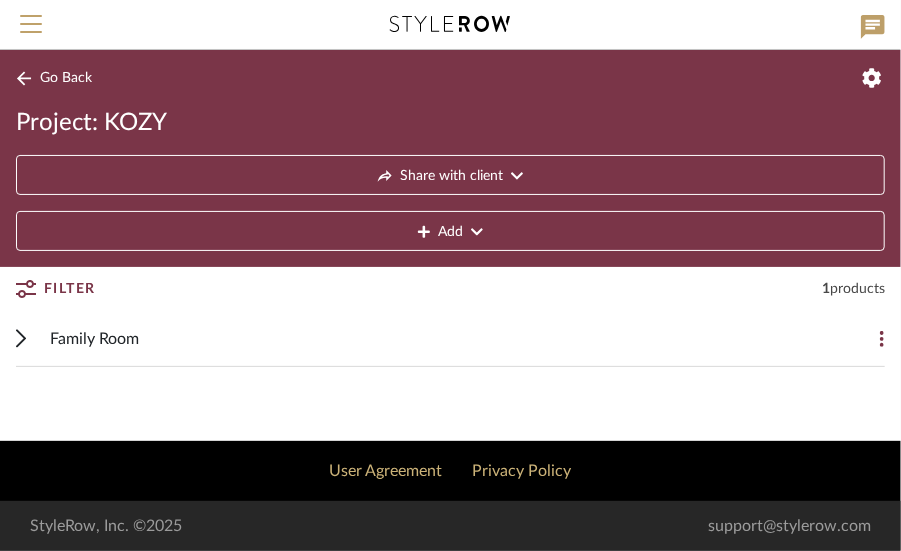 click on "Family Room" at bounding box center [94, 339] 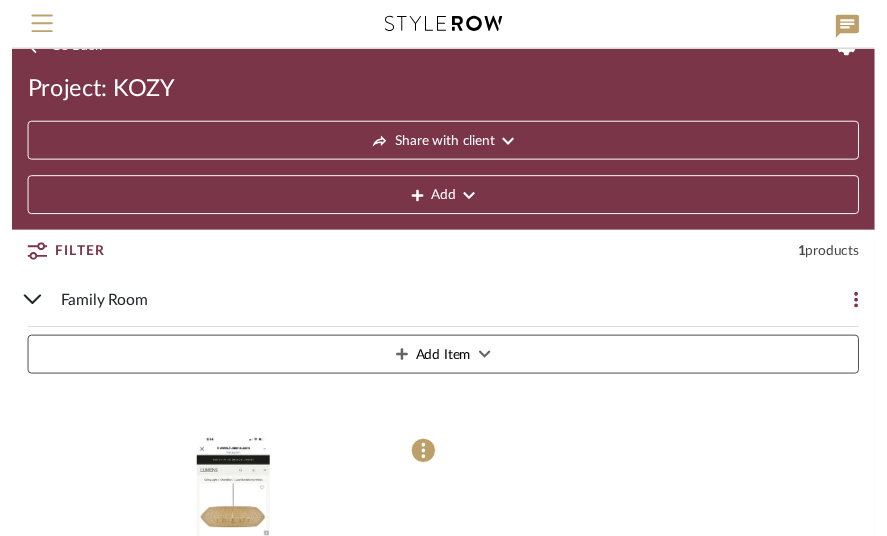 scroll, scrollTop: 0, scrollLeft: 0, axis: both 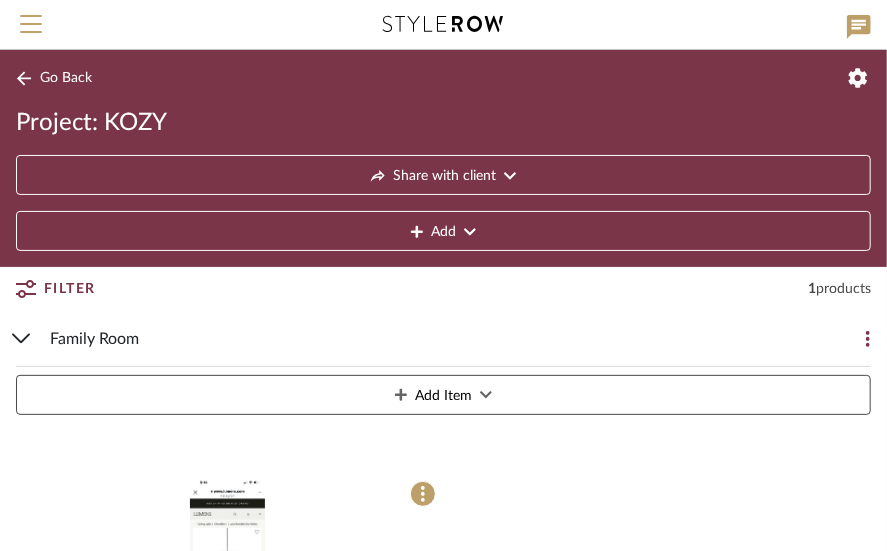 click on "Add" 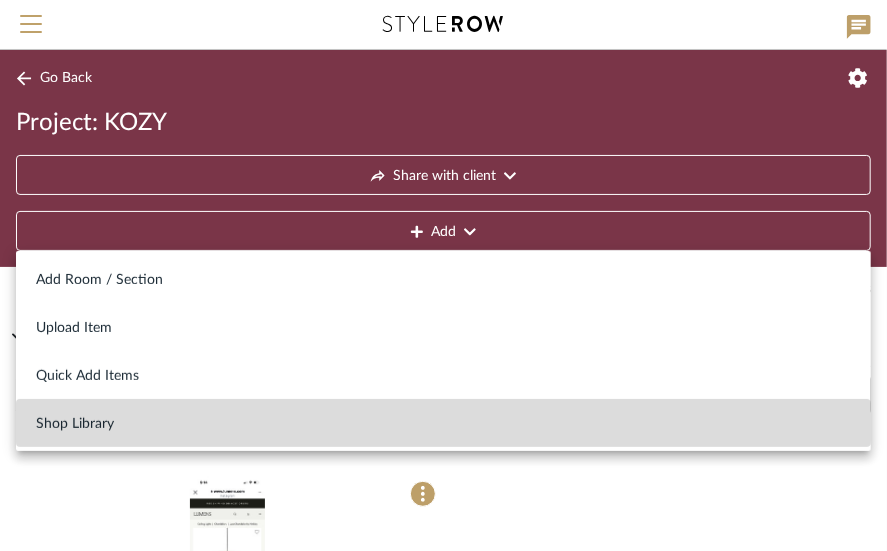 click on "Shop Library" at bounding box center [443, 424] 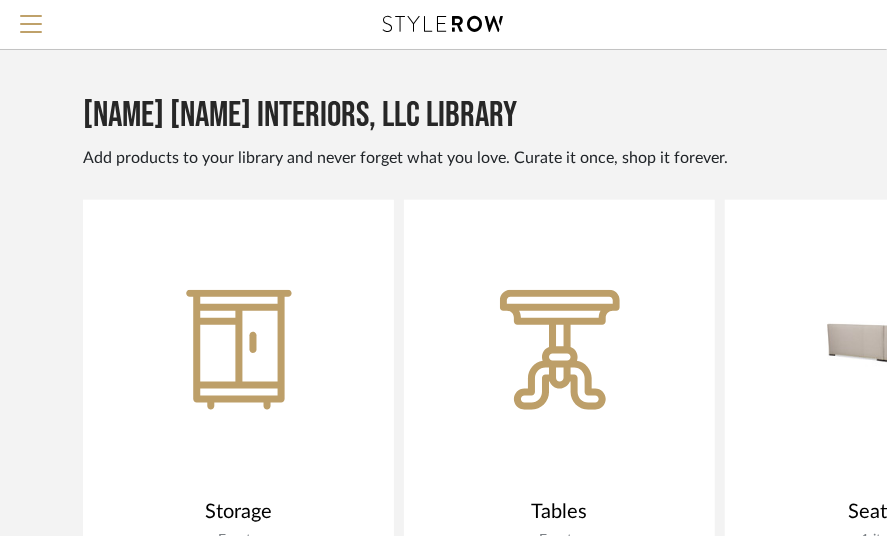 scroll, scrollTop: 600, scrollLeft: 0, axis: vertical 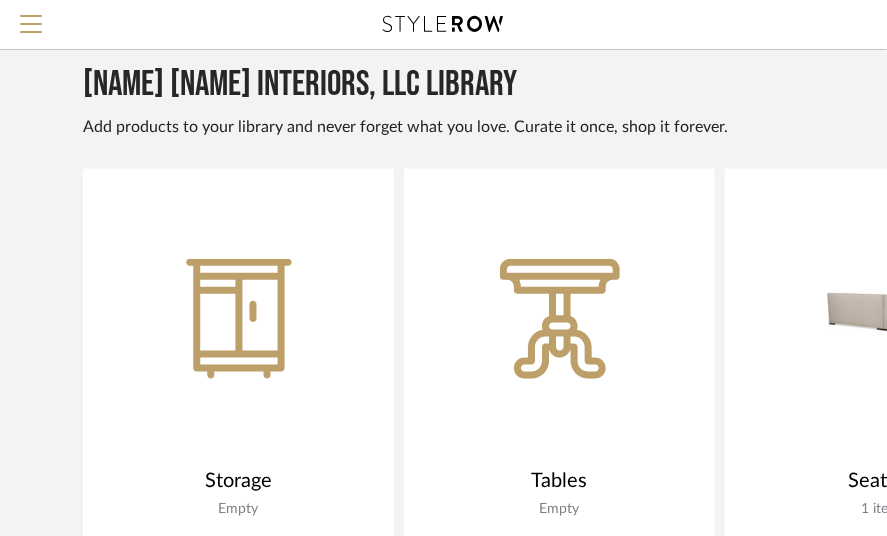 click 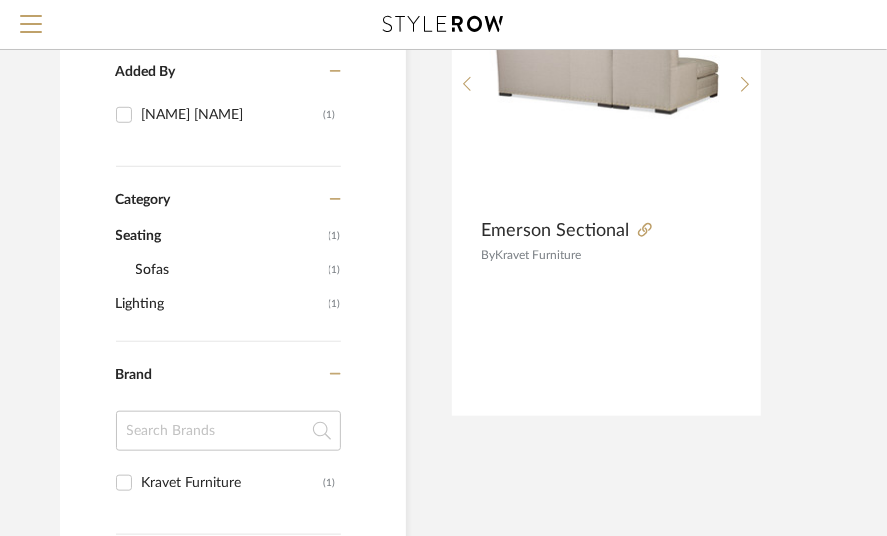 scroll, scrollTop: 400, scrollLeft: 0, axis: vertical 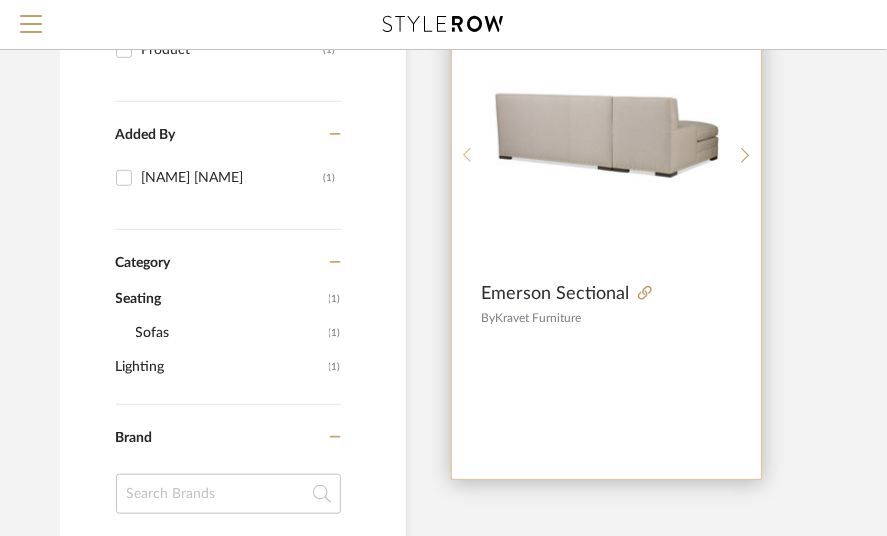 click at bounding box center (467, 155) 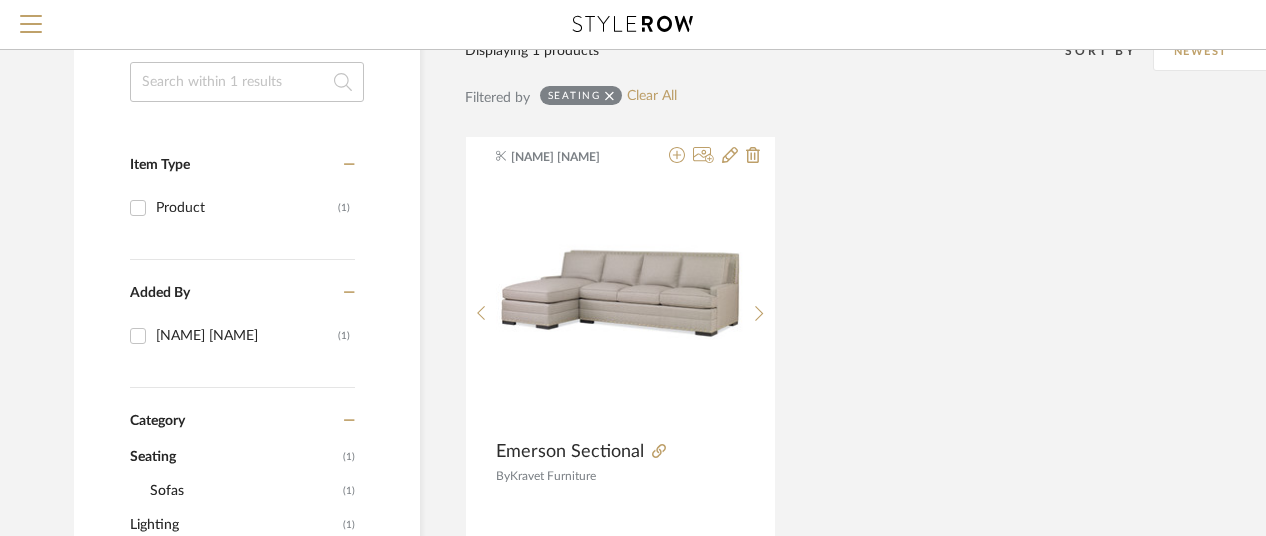 scroll, scrollTop: 300, scrollLeft: 0, axis: vertical 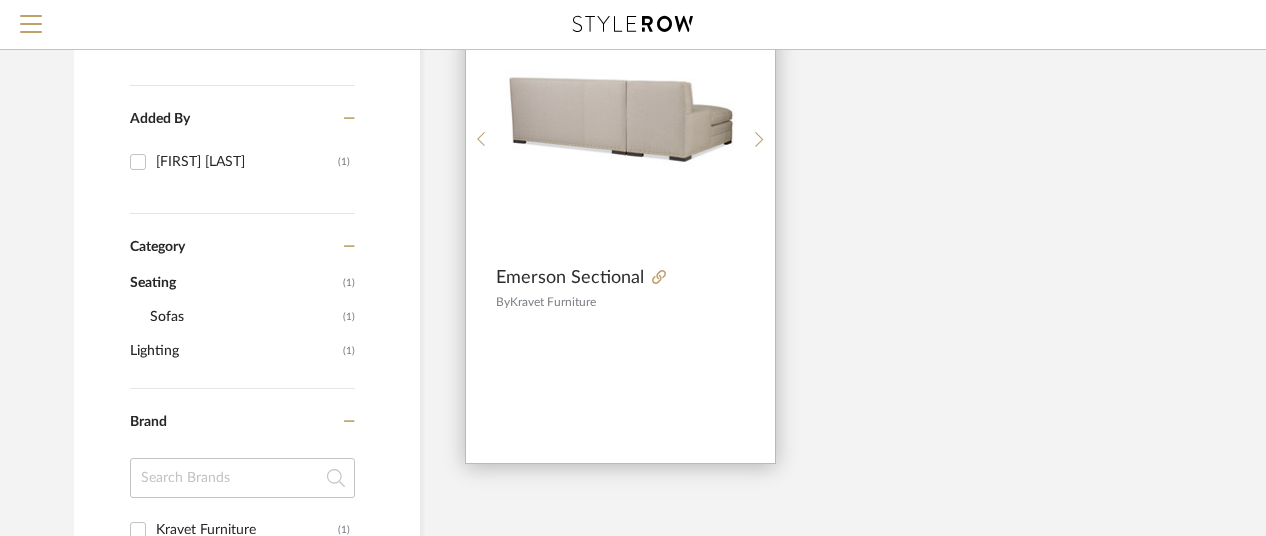 click on "Emerson Sectional" at bounding box center [570, 278] 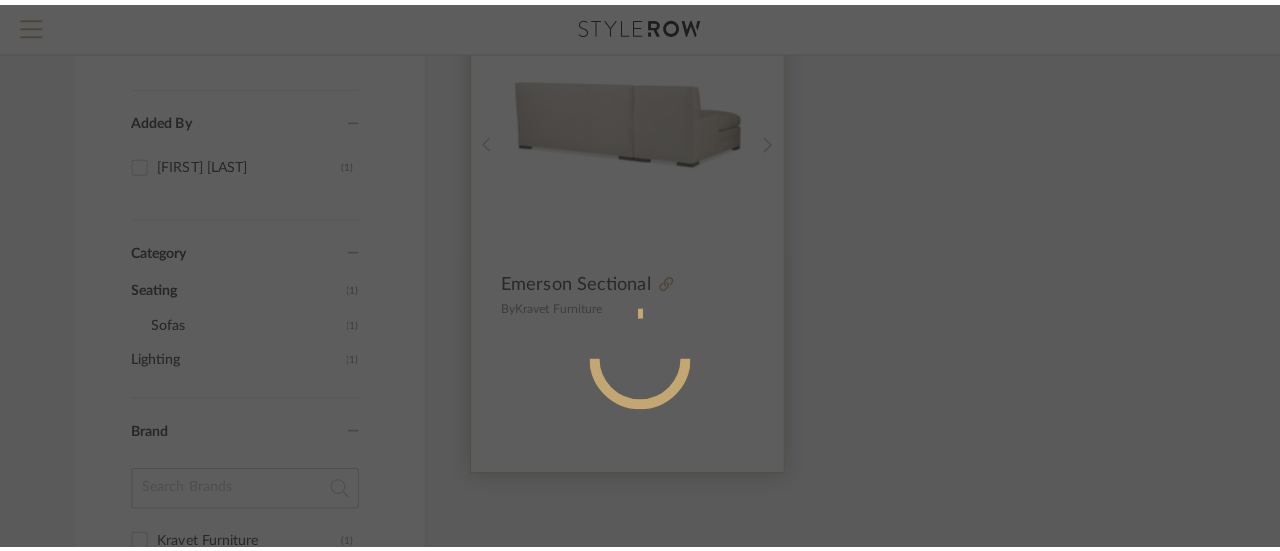 scroll, scrollTop: 0, scrollLeft: 0, axis: both 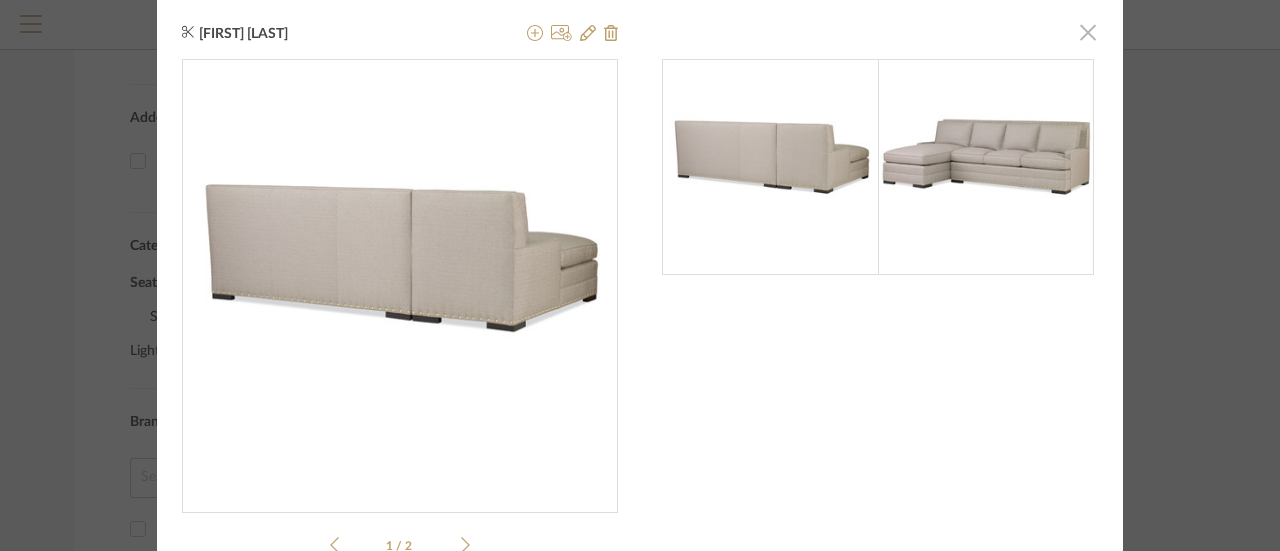 click 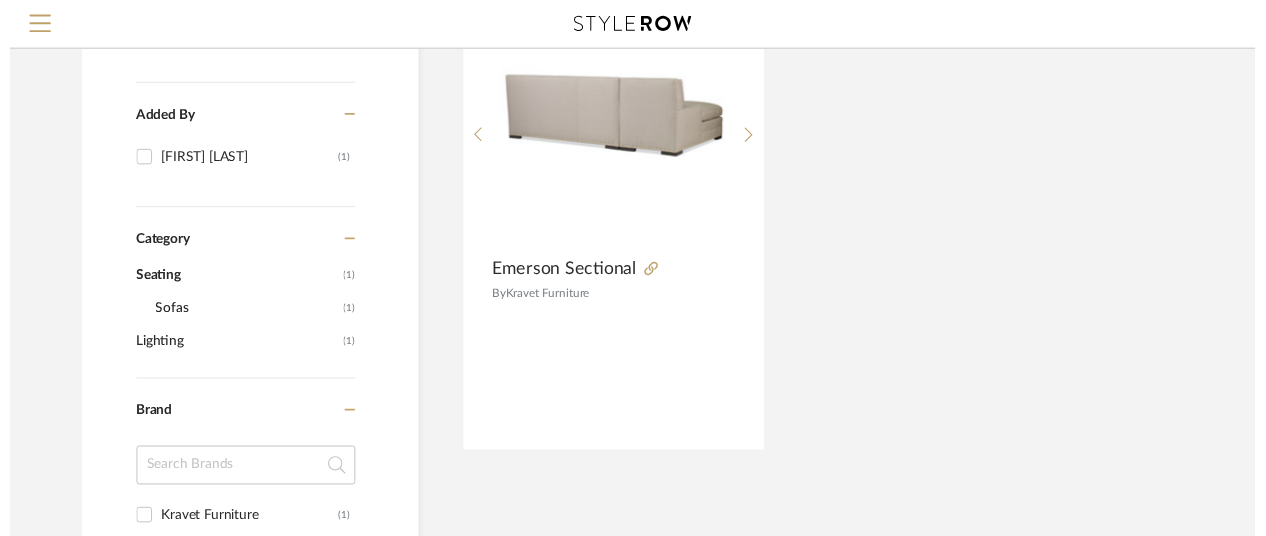 scroll, scrollTop: 416, scrollLeft: 0, axis: vertical 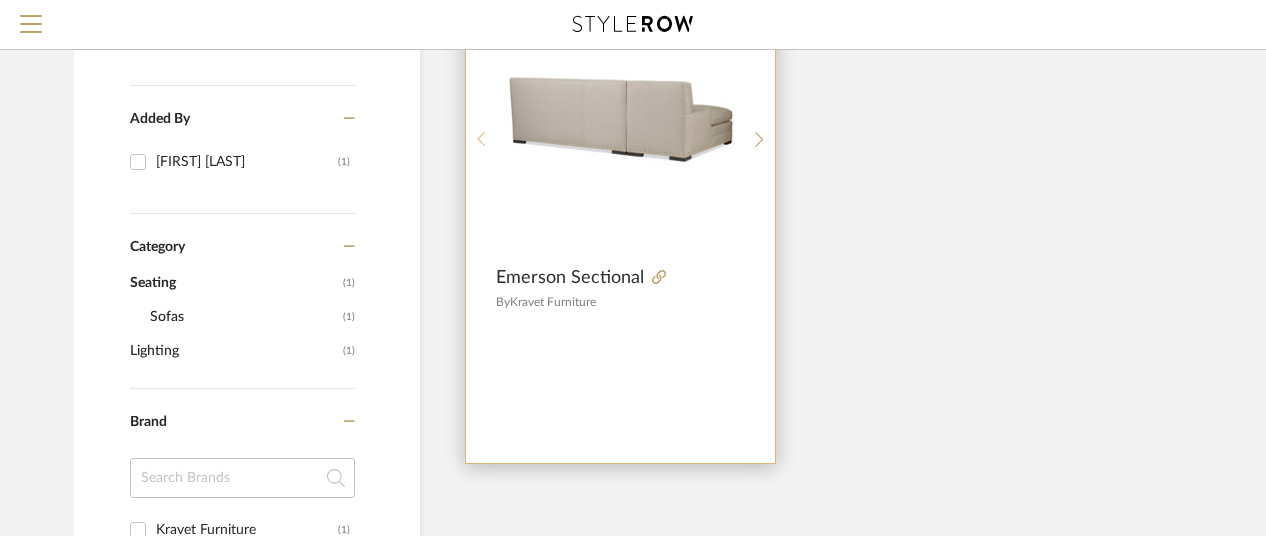 click at bounding box center (481, 139) 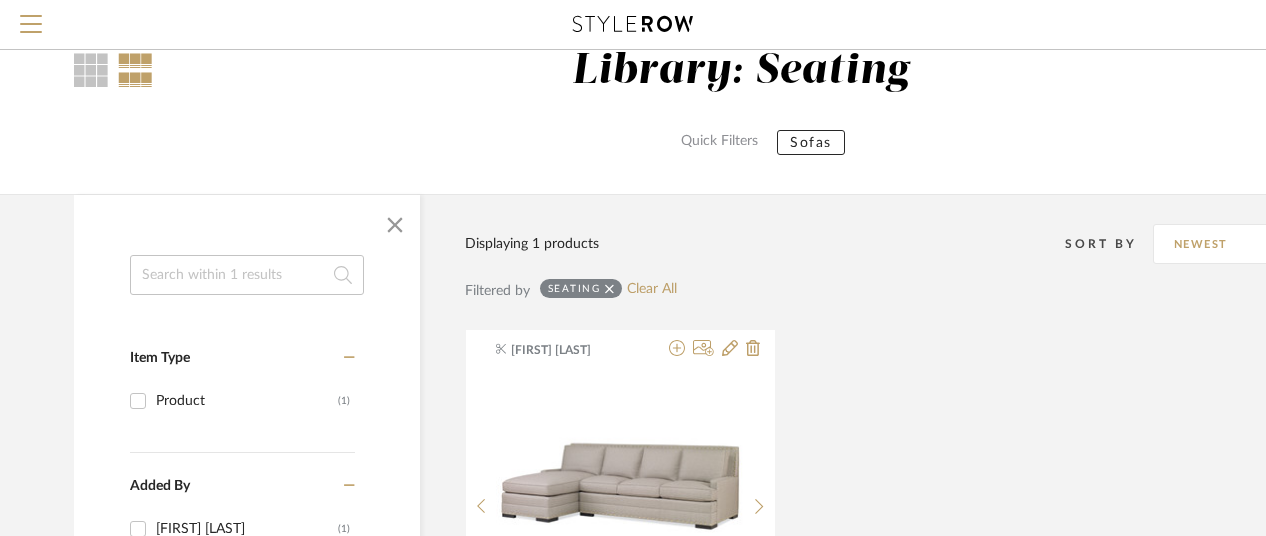 scroll, scrollTop: 0, scrollLeft: 0, axis: both 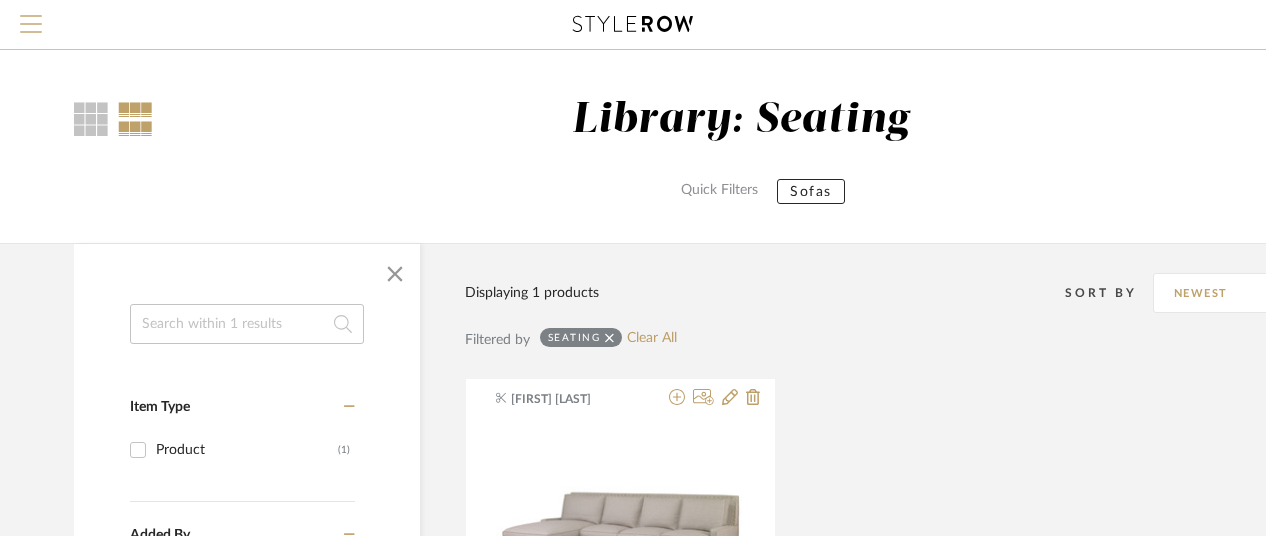 click at bounding box center [31, 30] 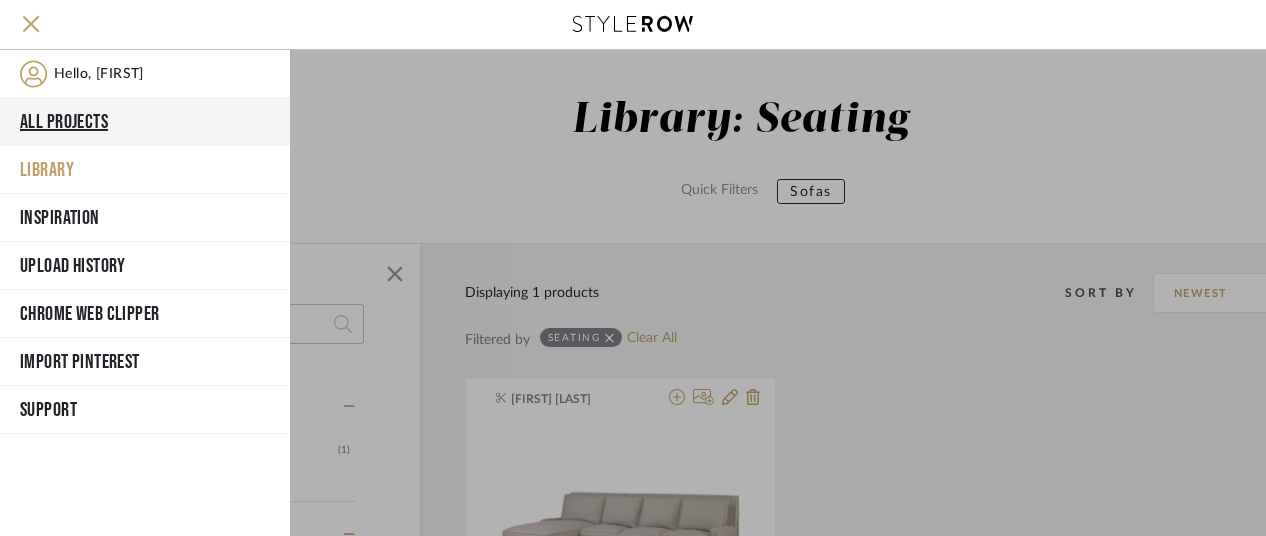 click on "All Projects" at bounding box center [145, 122] 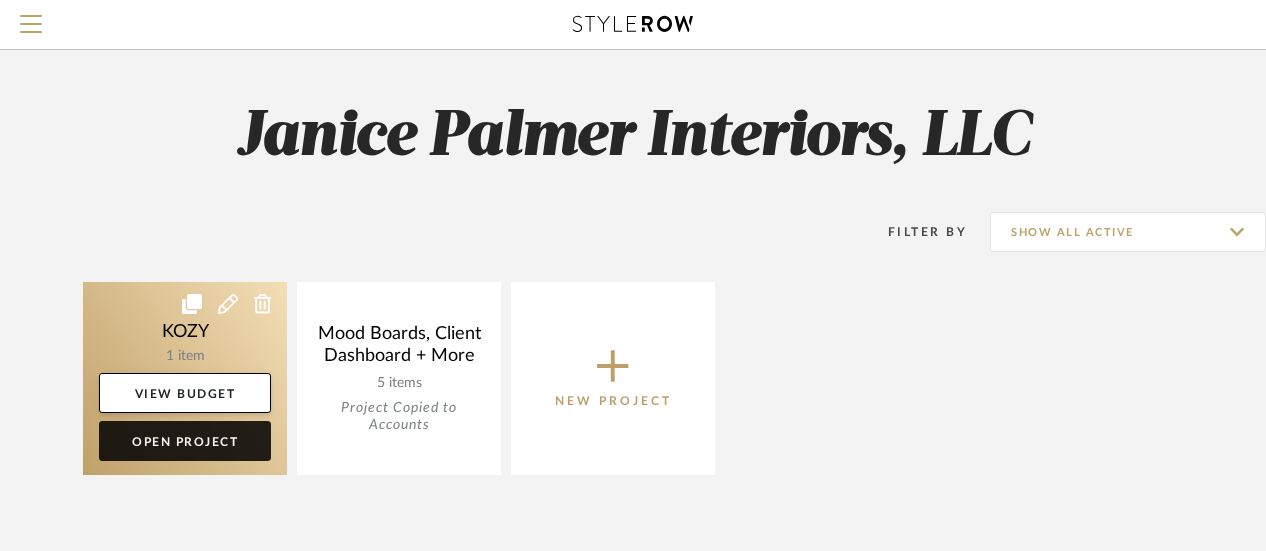 click on "Open Project" 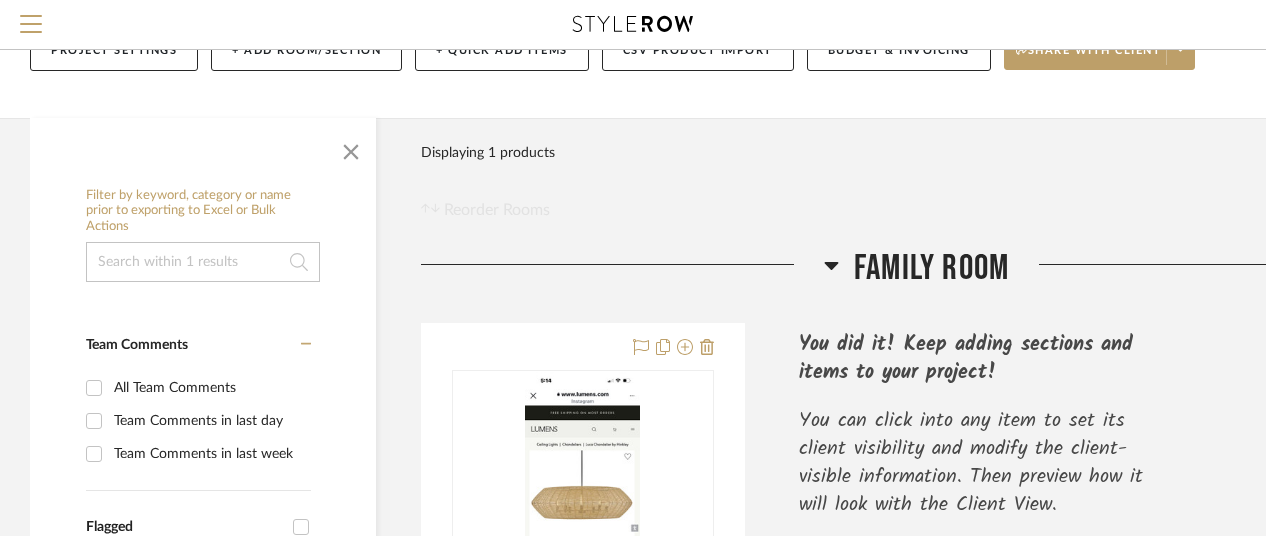 scroll, scrollTop: 100, scrollLeft: 0, axis: vertical 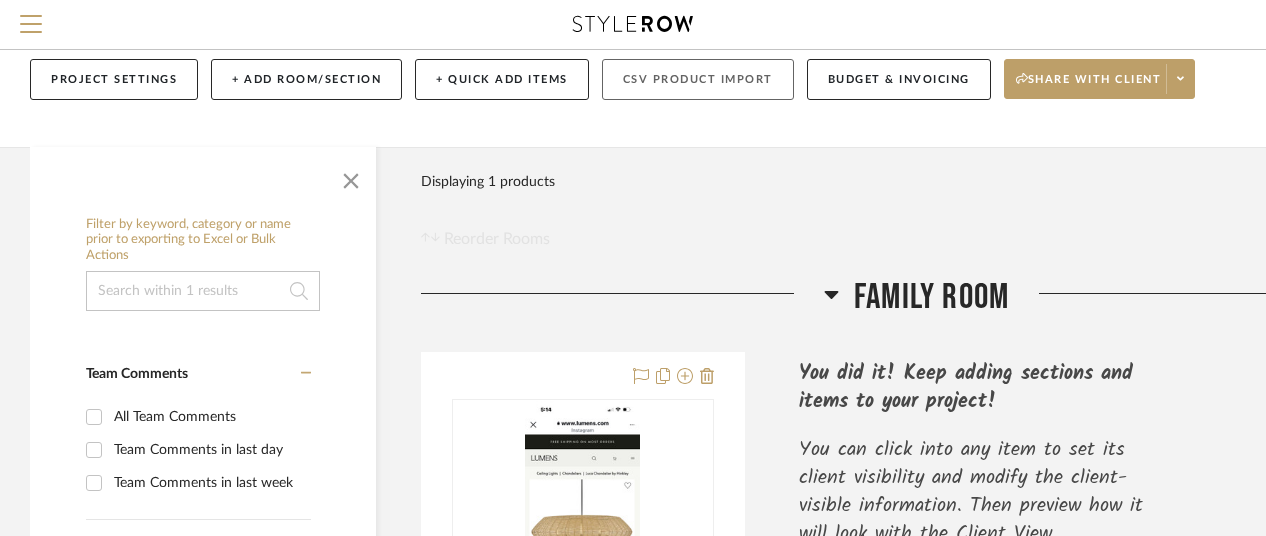 click on "CSV Product Import" 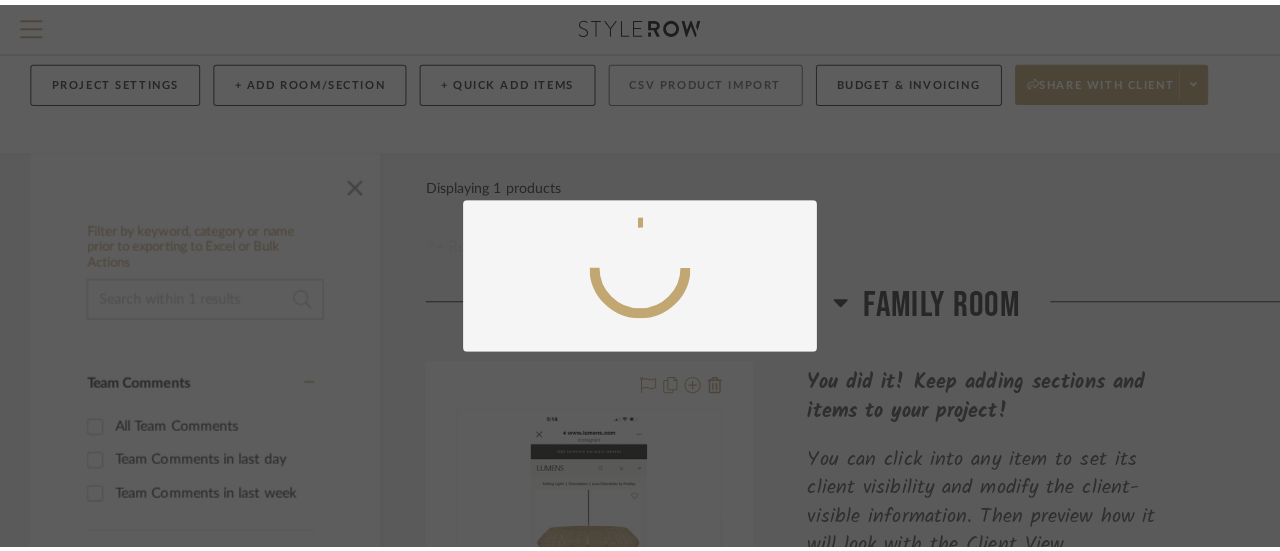 scroll, scrollTop: 0, scrollLeft: 0, axis: both 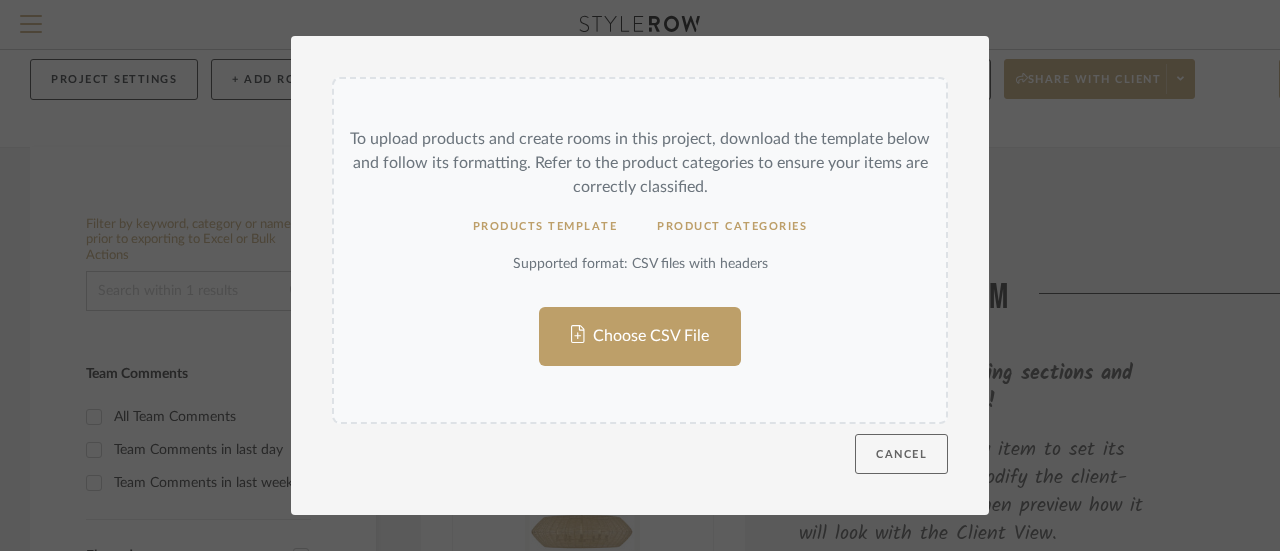 click on "Cancel" at bounding box center (901, 454) 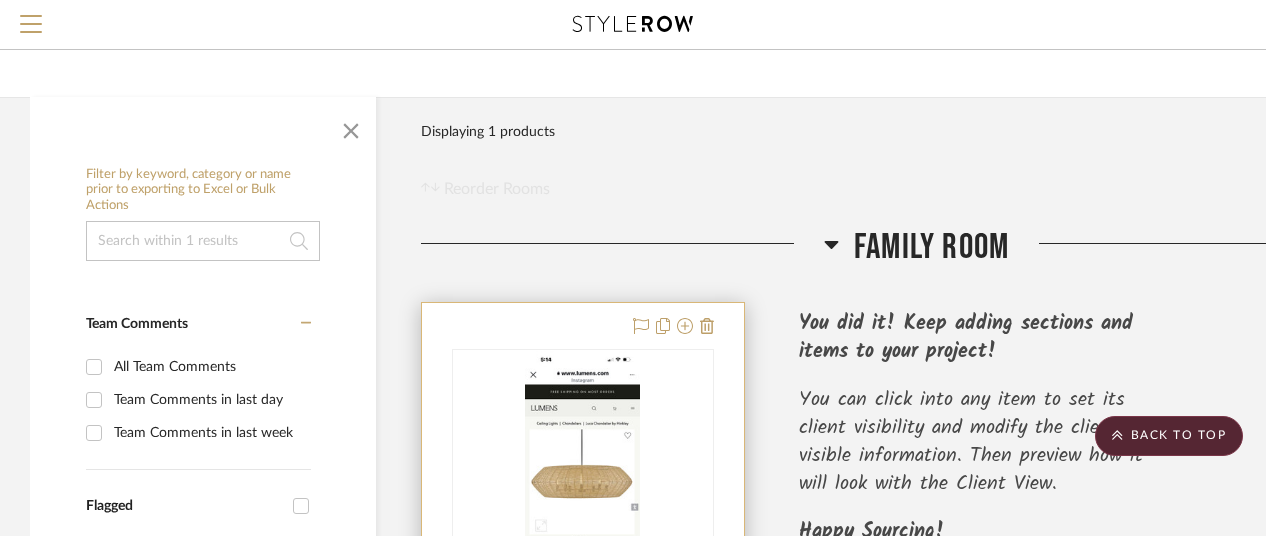 scroll, scrollTop: 0, scrollLeft: 0, axis: both 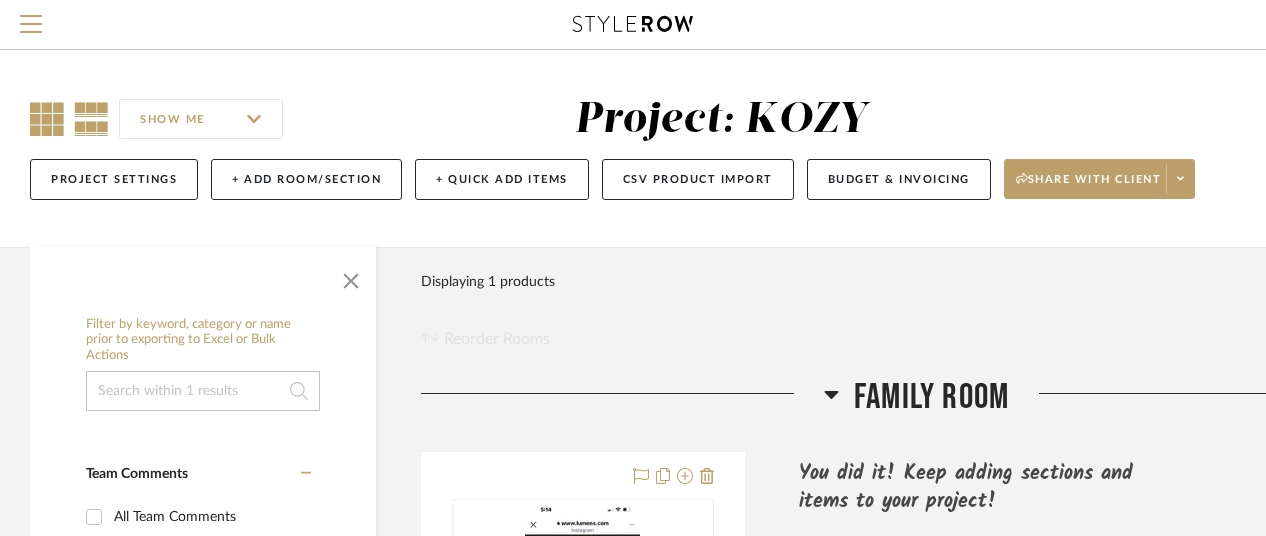 click 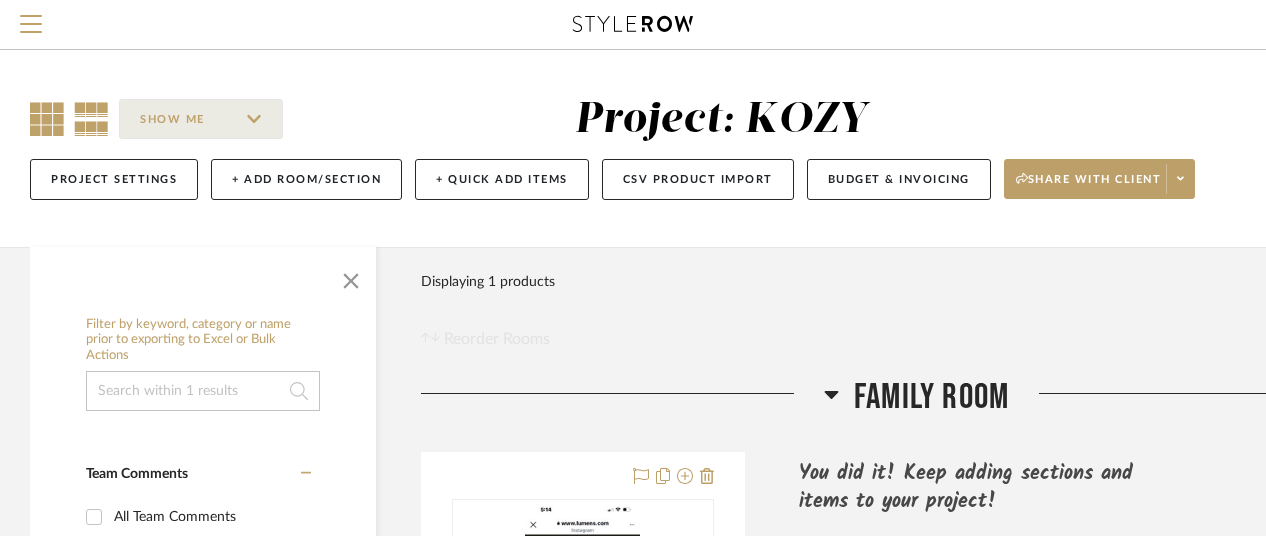 click 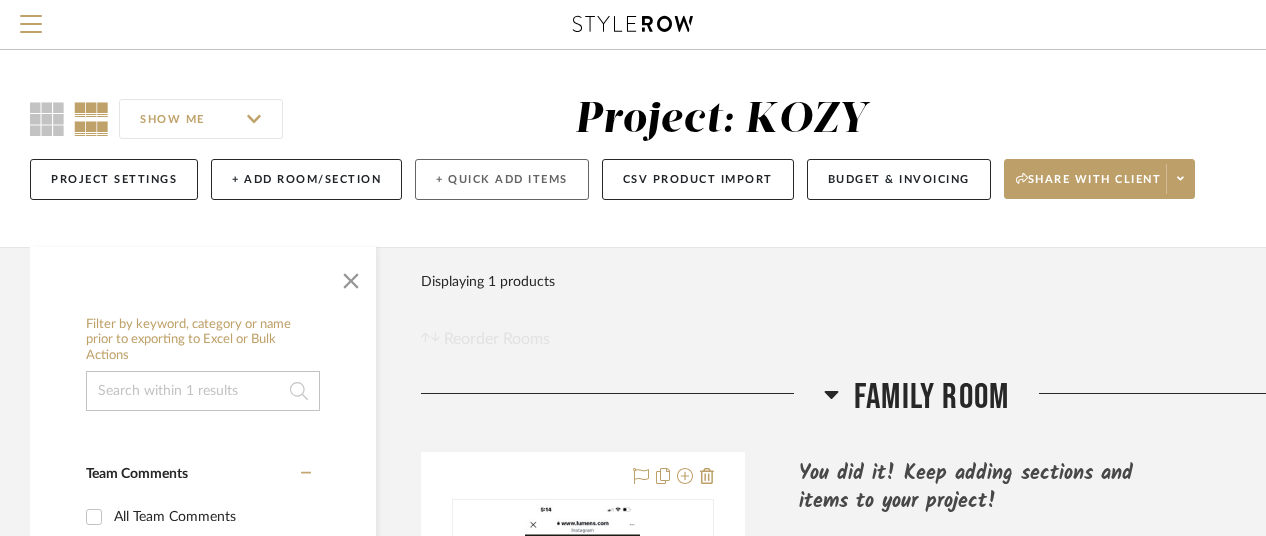 click on "+ Quick Add Items" 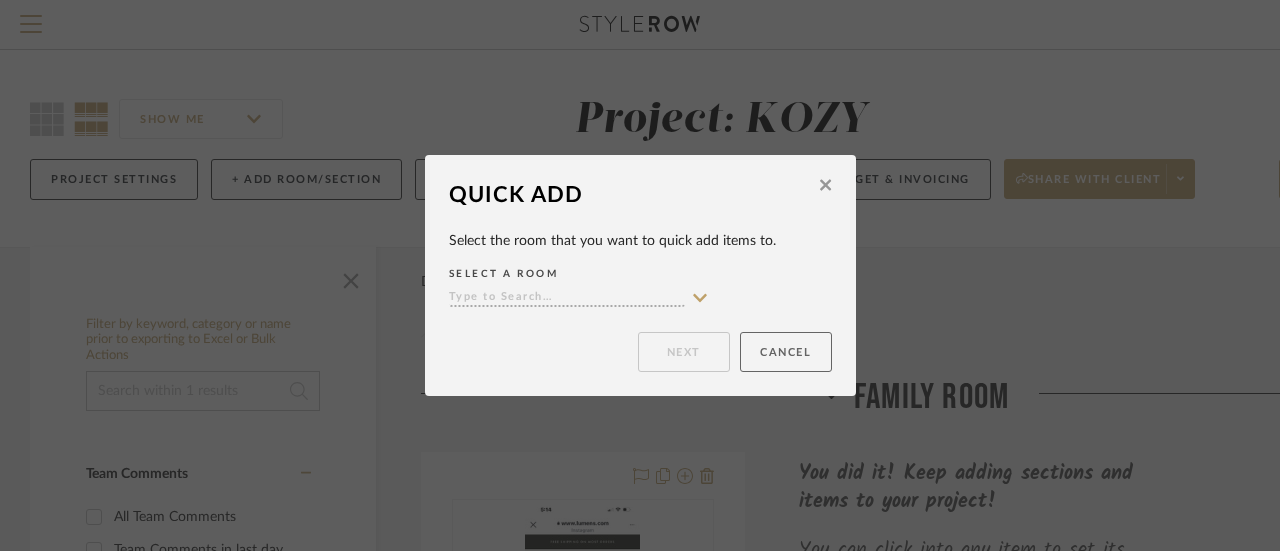 click on "Cancel" at bounding box center [786, 352] 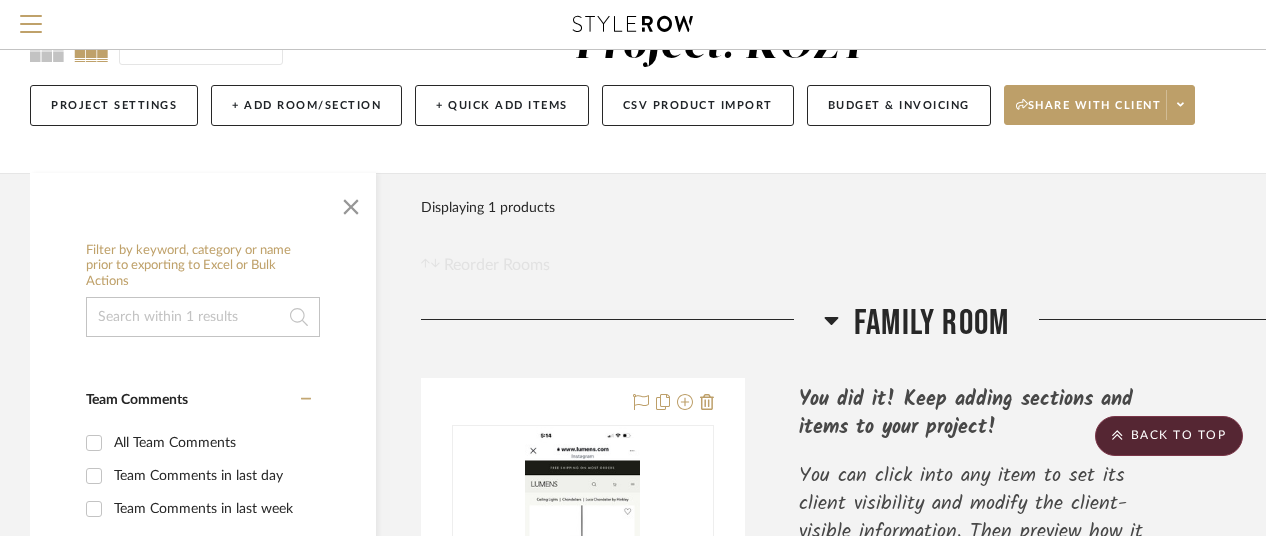 scroll, scrollTop: 0, scrollLeft: 0, axis: both 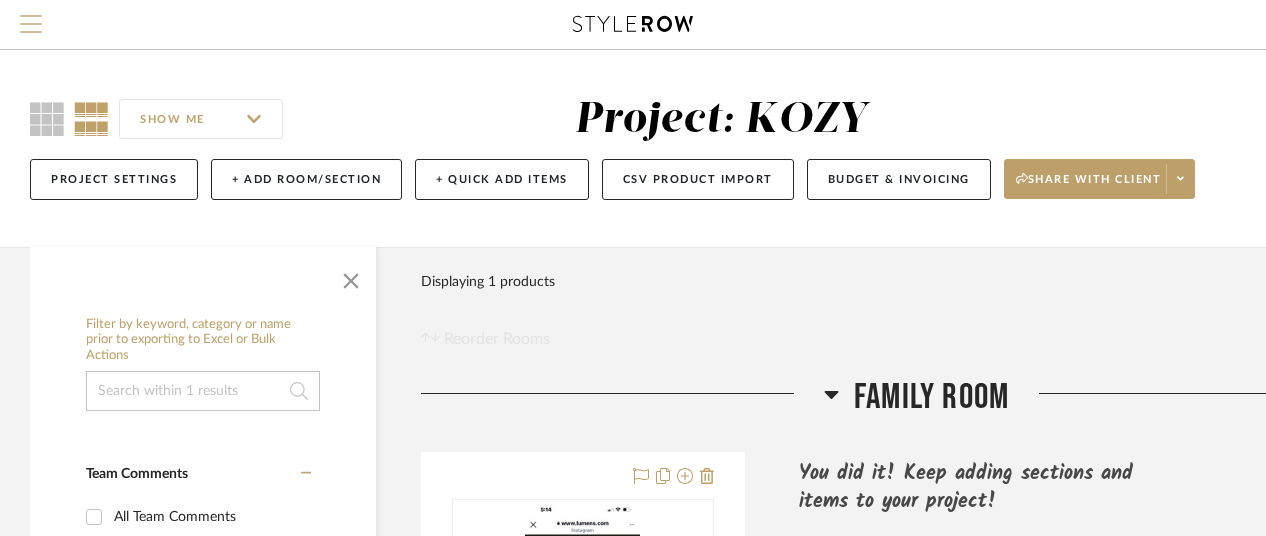 click at bounding box center (31, 30) 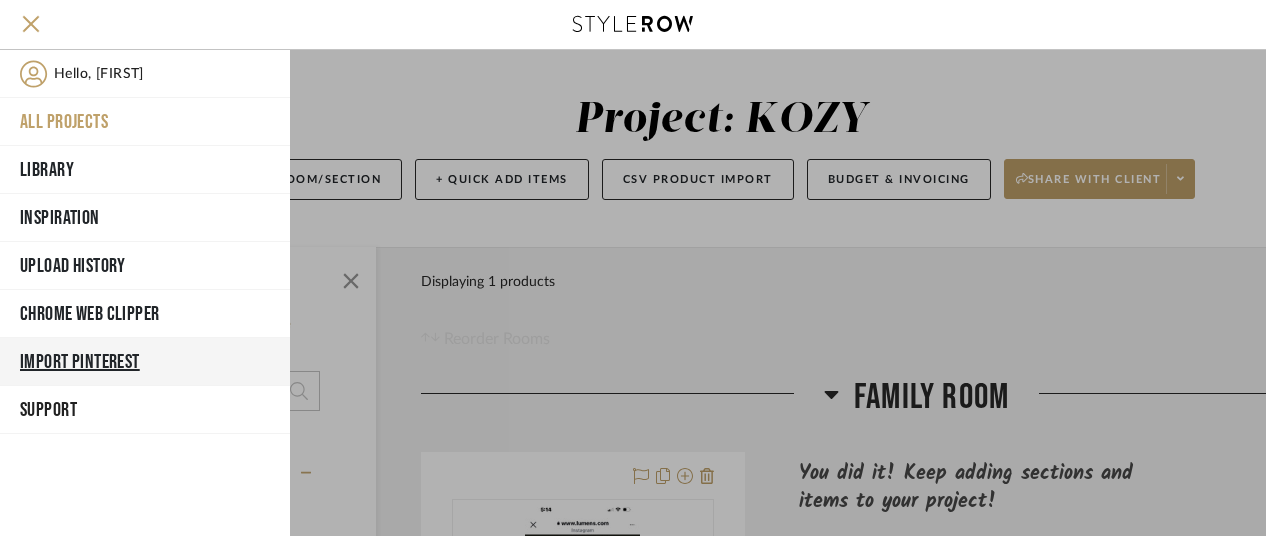 click on "Import Pinterest" at bounding box center [145, 362] 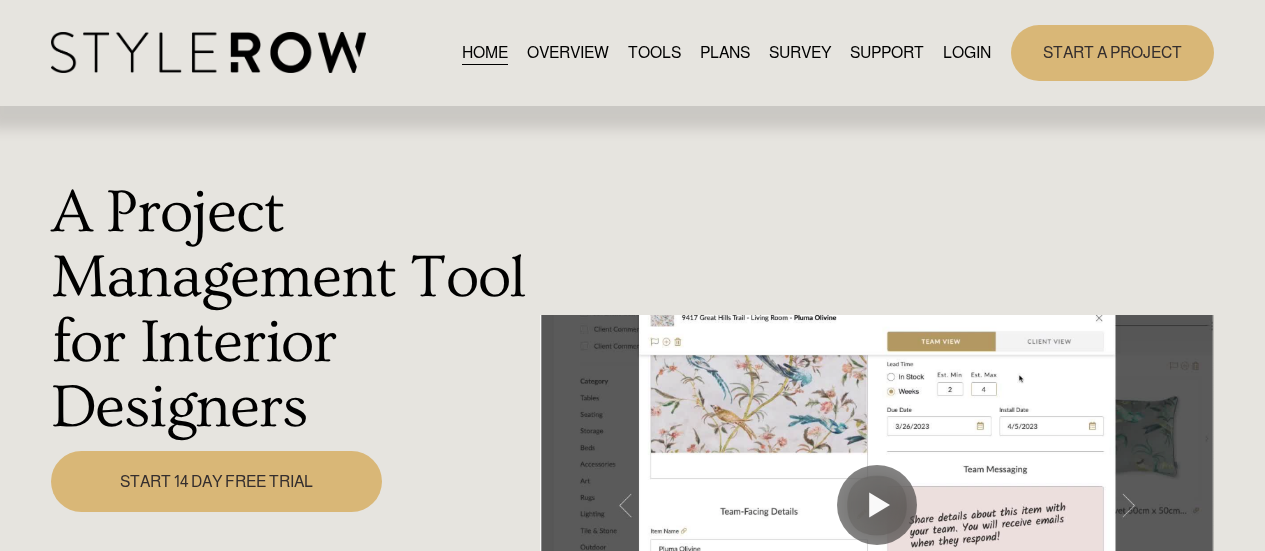 scroll, scrollTop: 0, scrollLeft: 0, axis: both 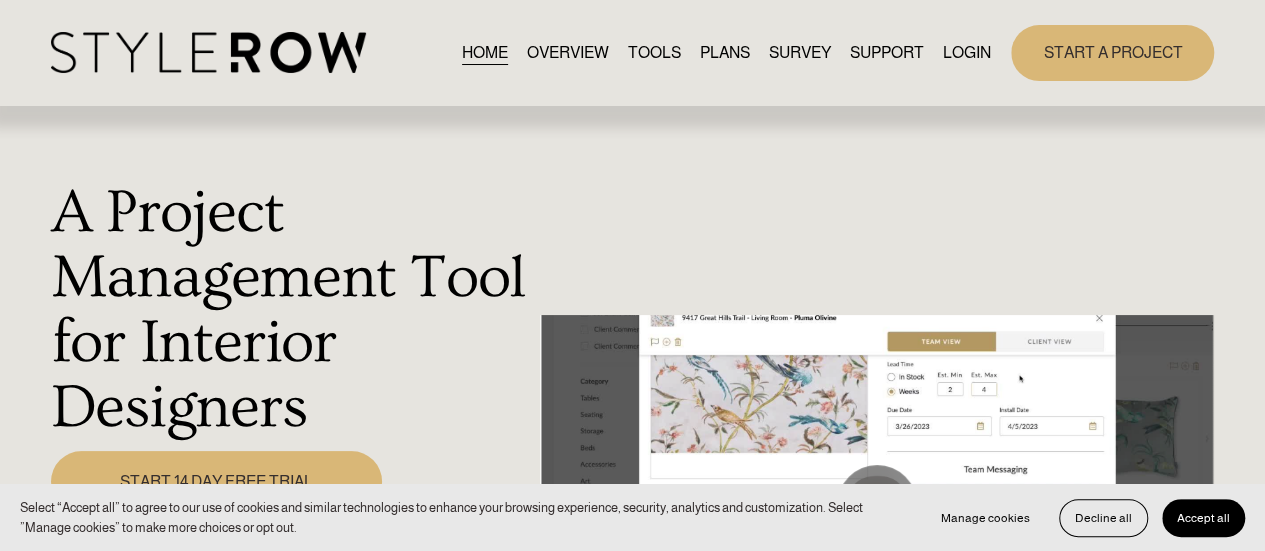 click on "LOGIN" at bounding box center (967, 52) 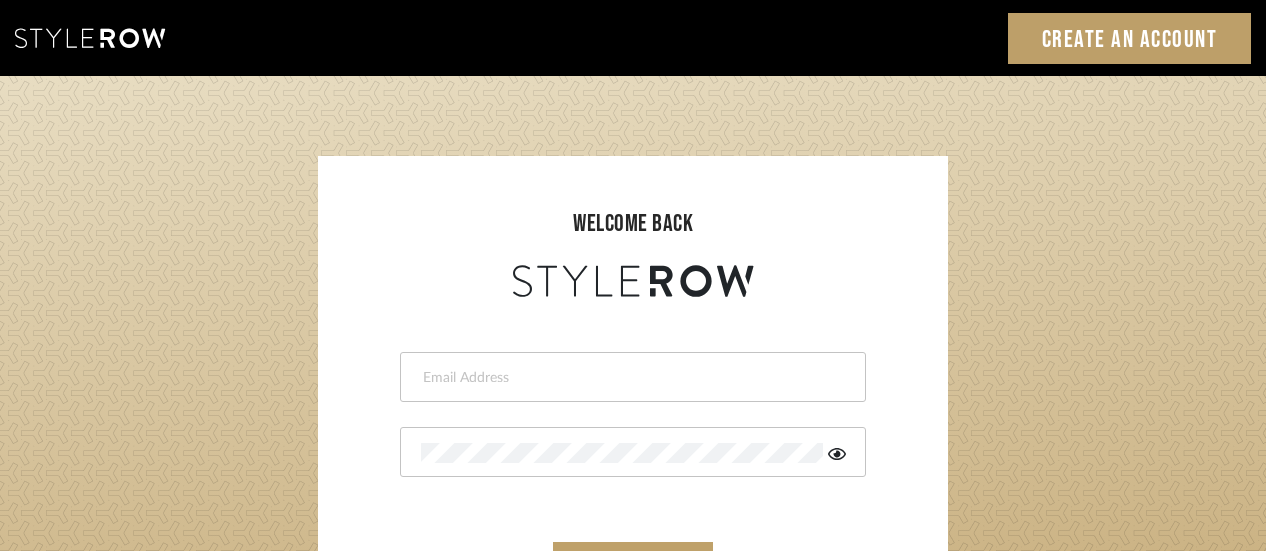 scroll, scrollTop: 0, scrollLeft: 0, axis: both 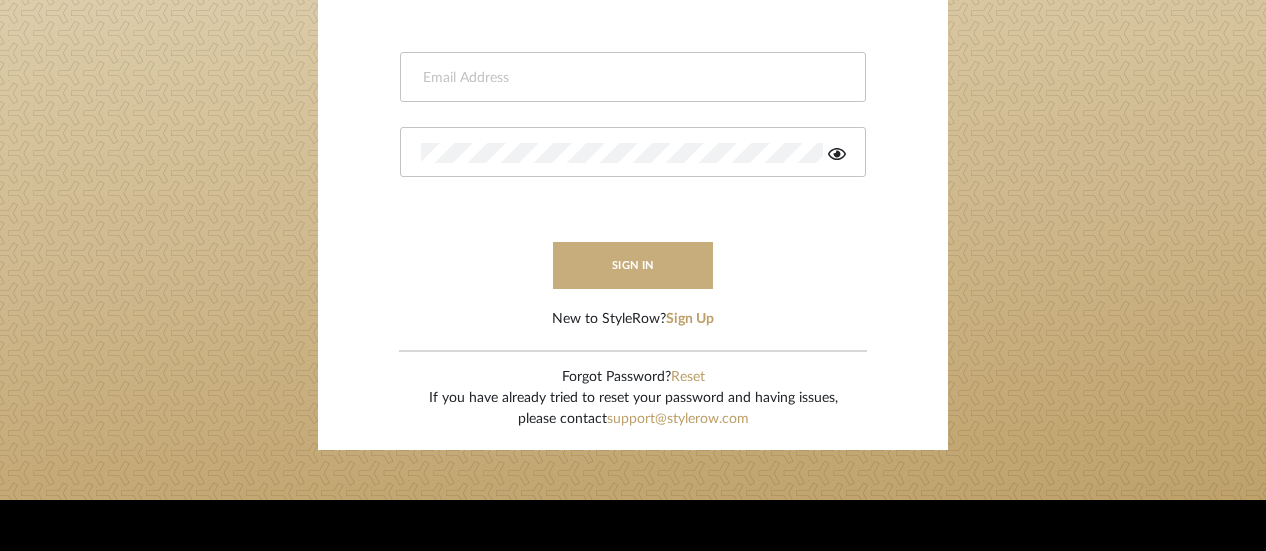 type on "[EMAIL]" 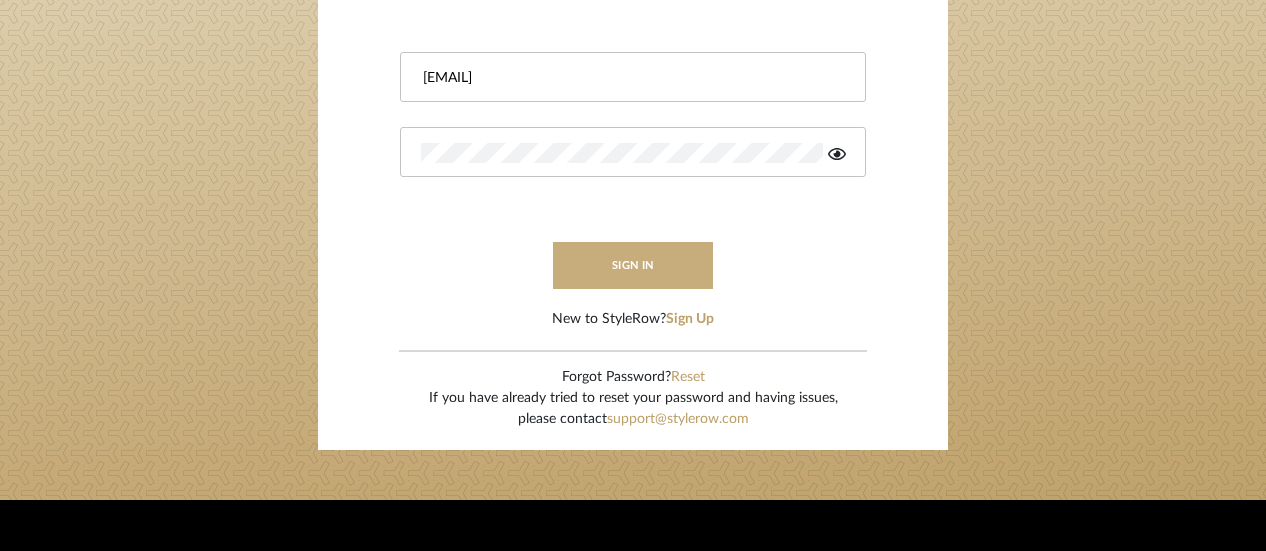 click on "sign in" at bounding box center (633, 265) 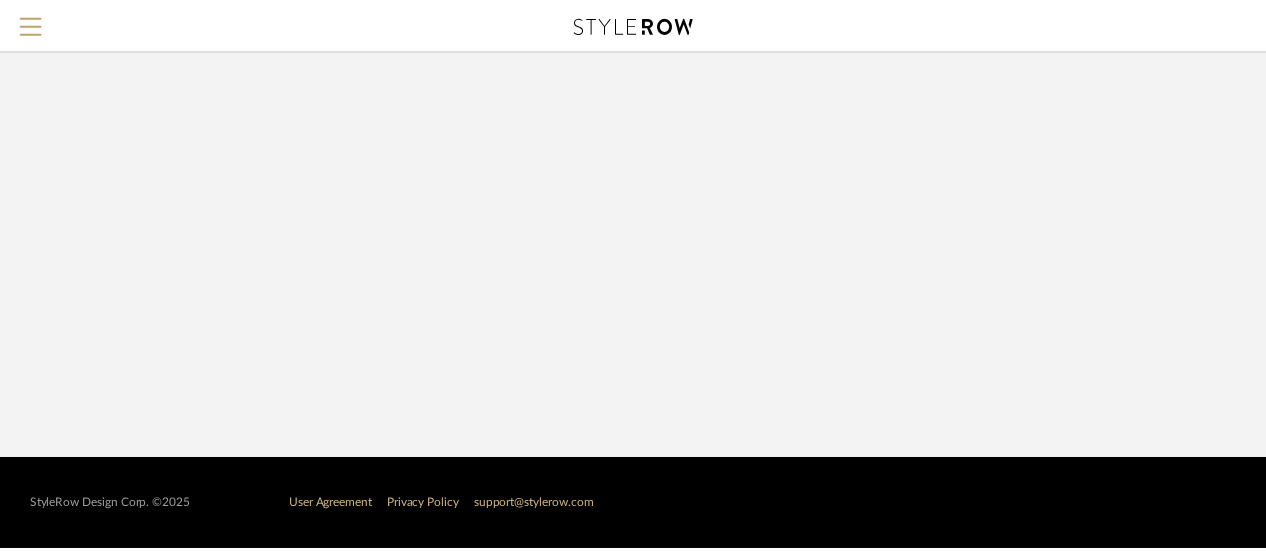 scroll, scrollTop: 0, scrollLeft: 0, axis: both 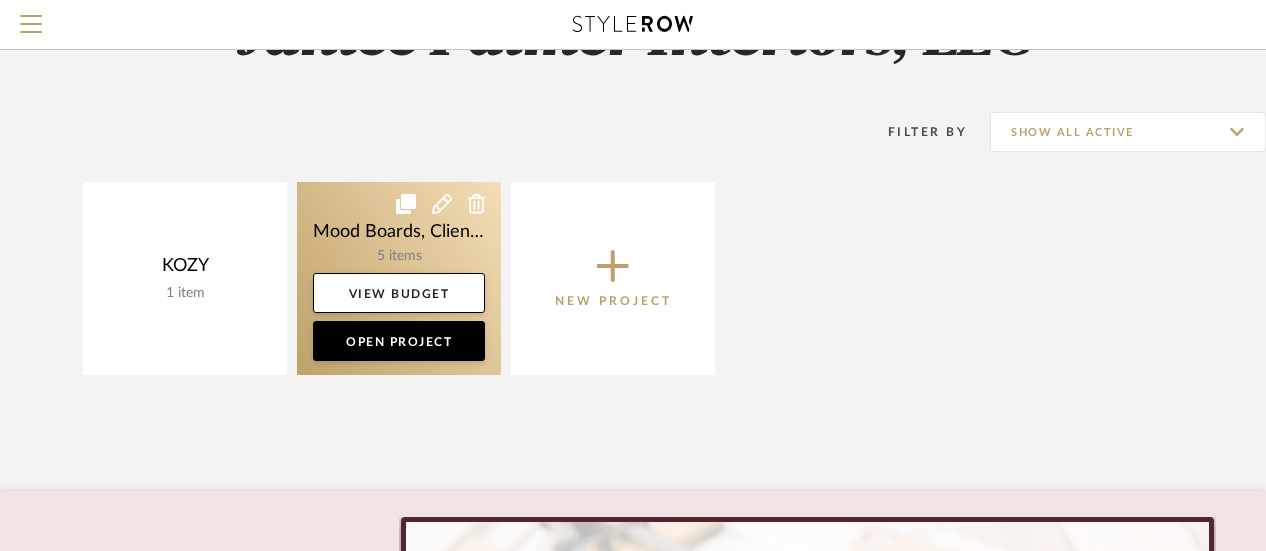click 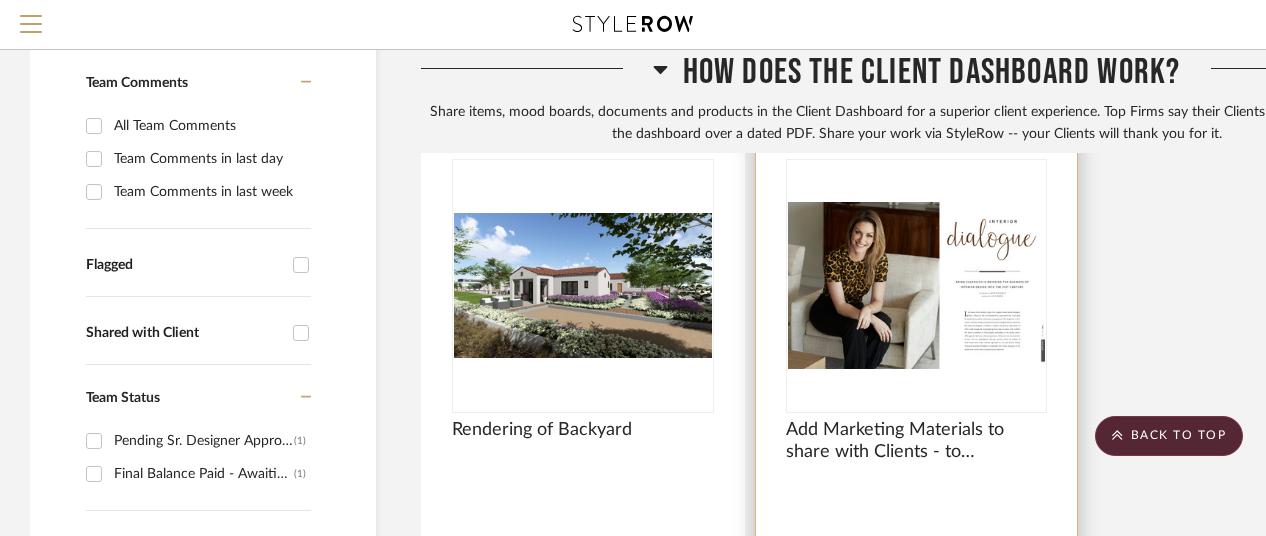 scroll, scrollTop: 500, scrollLeft: 0, axis: vertical 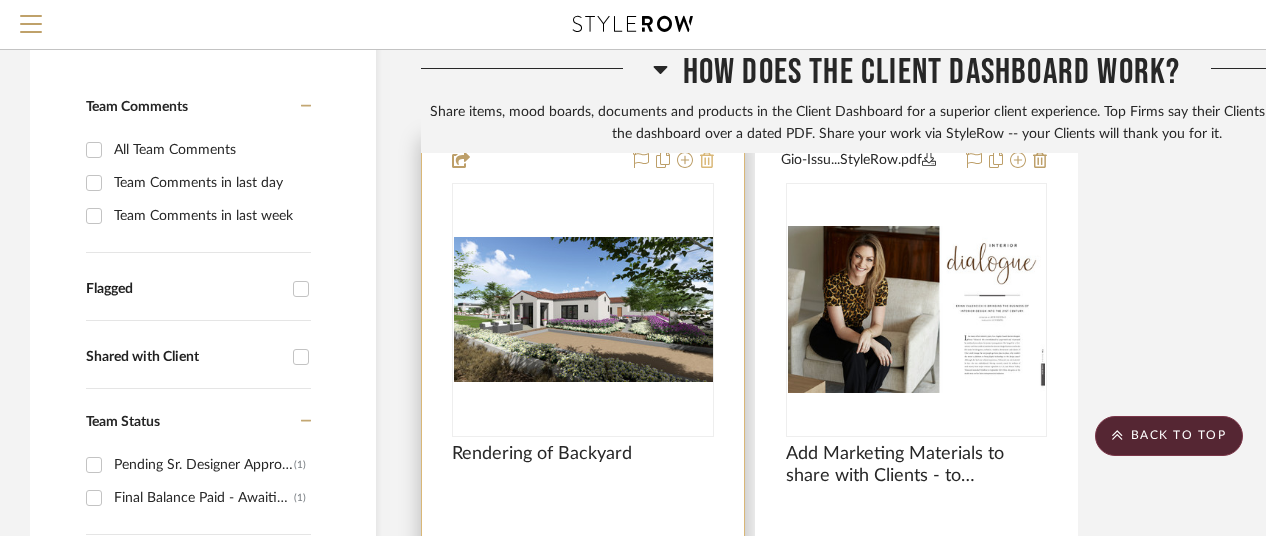 click 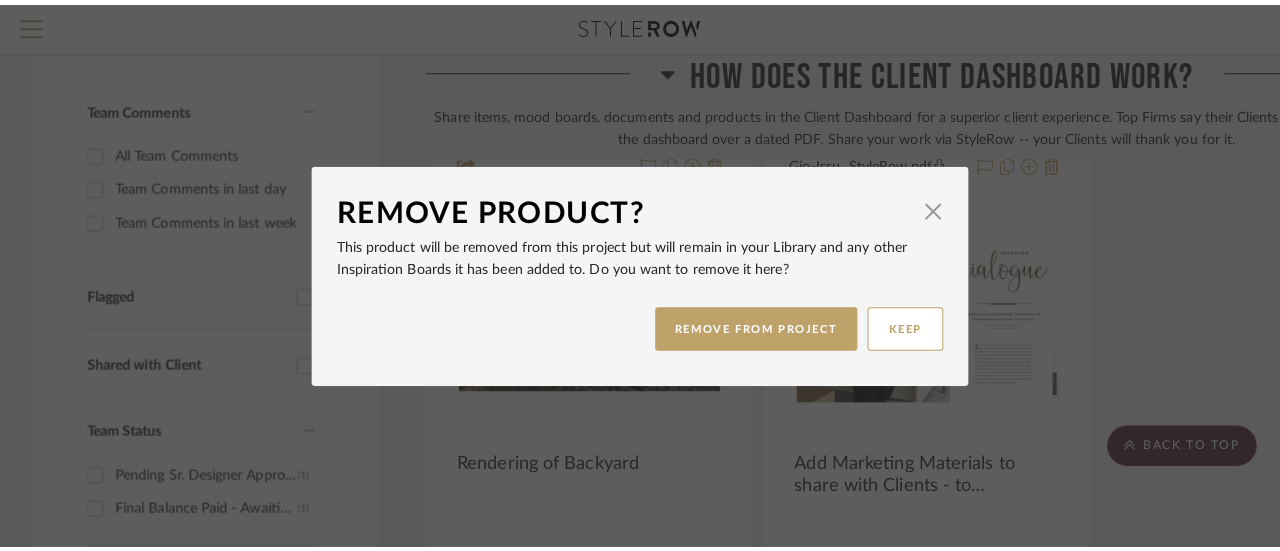 scroll, scrollTop: 0, scrollLeft: 0, axis: both 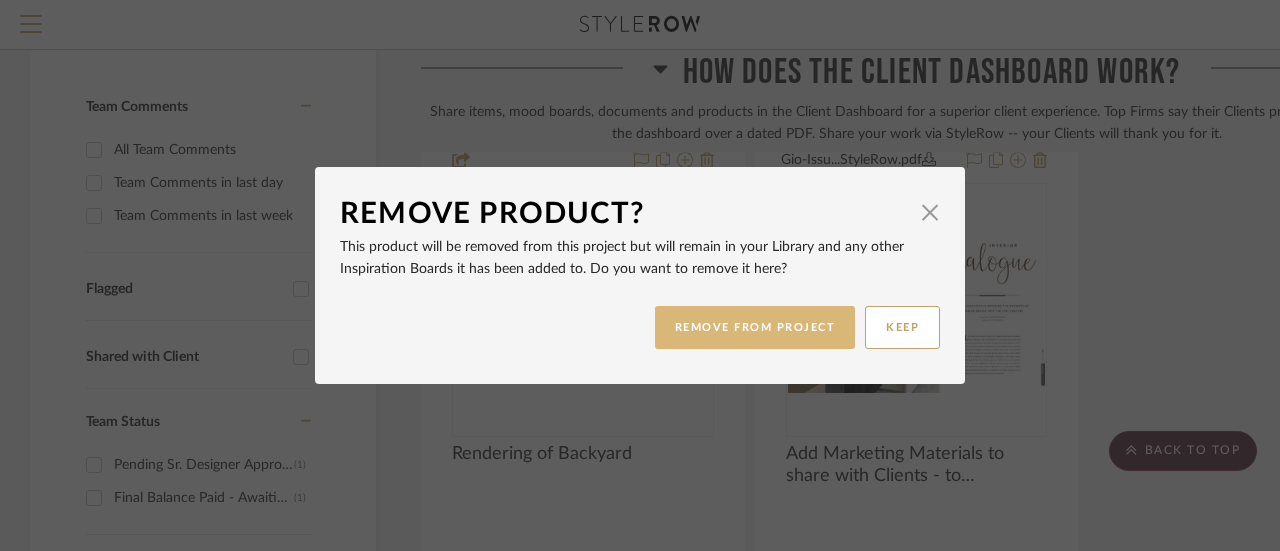 click on "REMOVE FROM PROJECT" at bounding box center [755, 327] 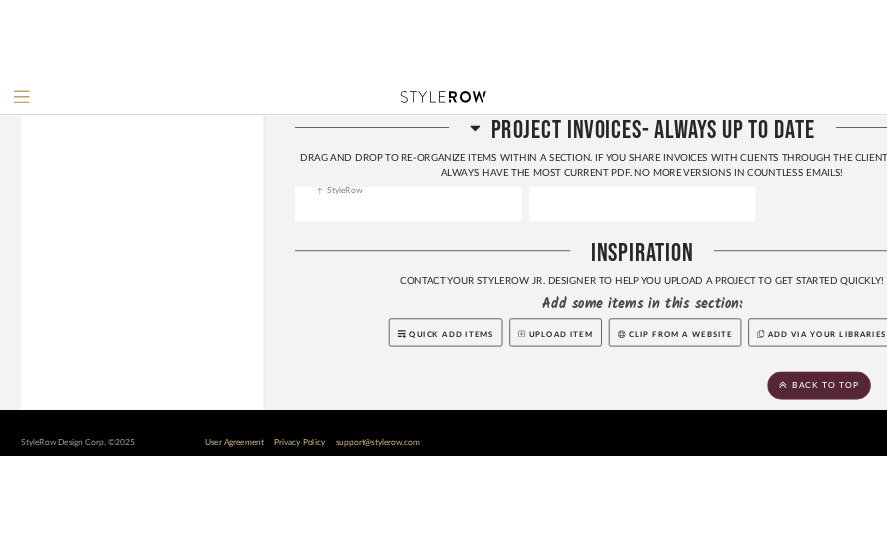 scroll, scrollTop: 3687, scrollLeft: 0, axis: vertical 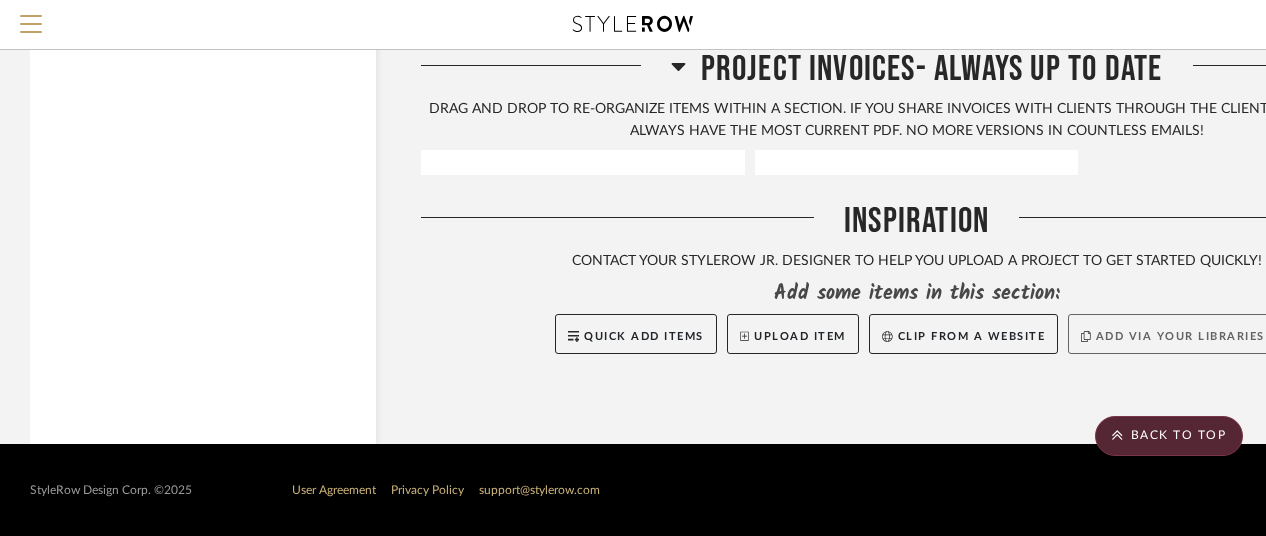 click on "Add via your libraries" 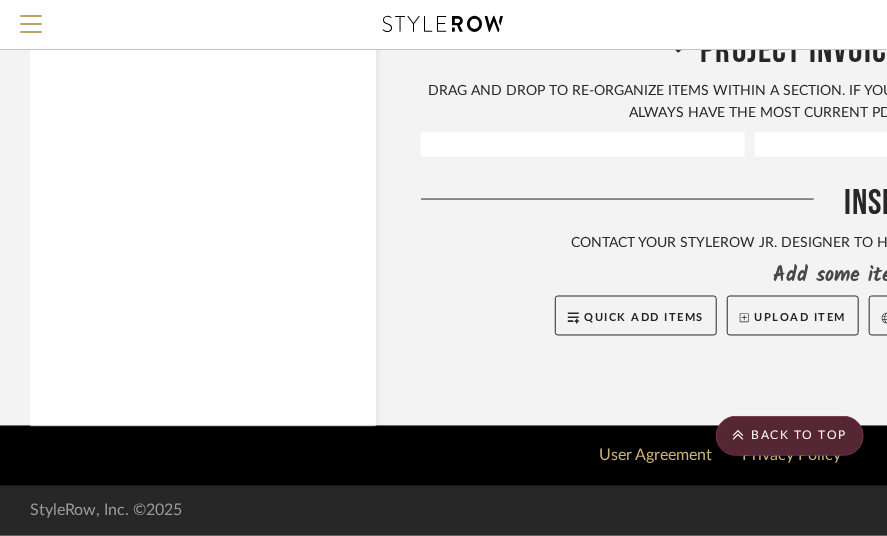 scroll, scrollTop: 3494, scrollLeft: 0, axis: vertical 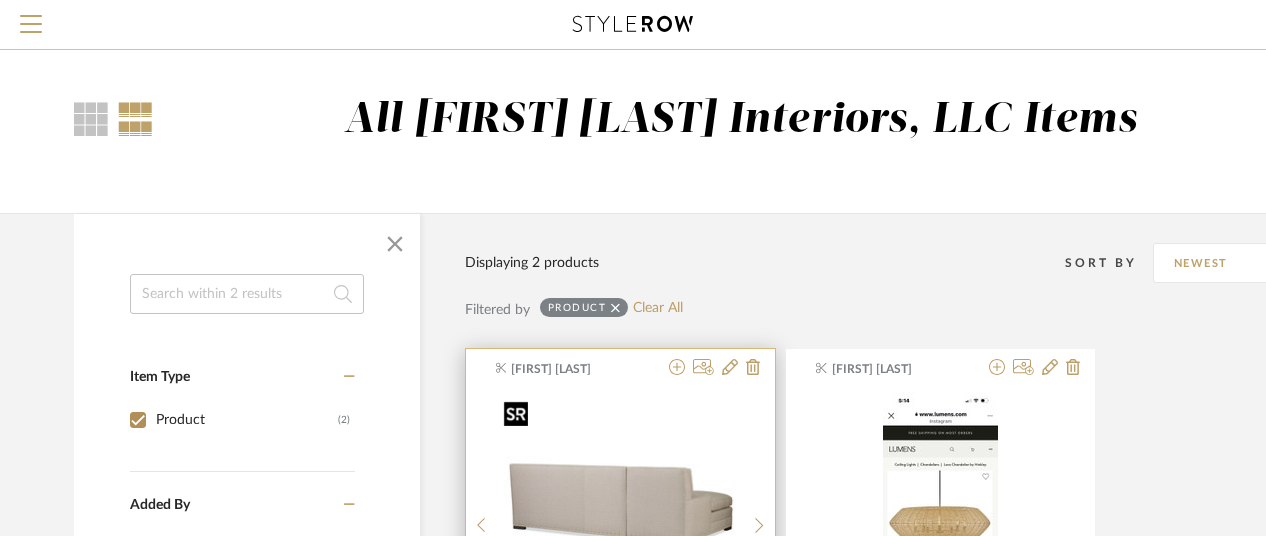 click at bounding box center (620, 517) 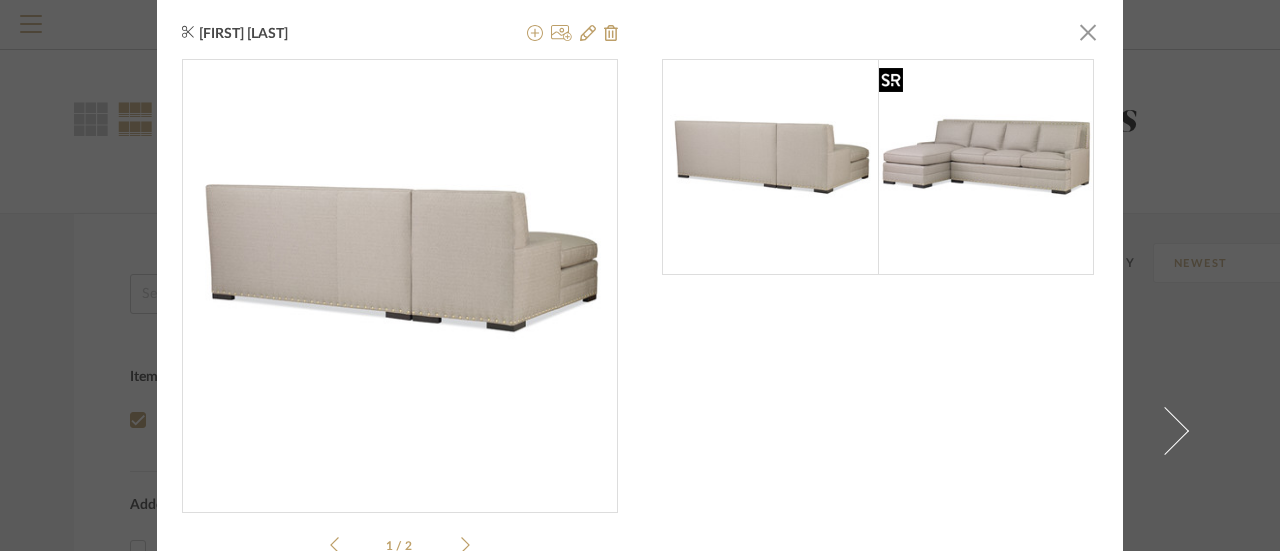 click at bounding box center [986, 167] 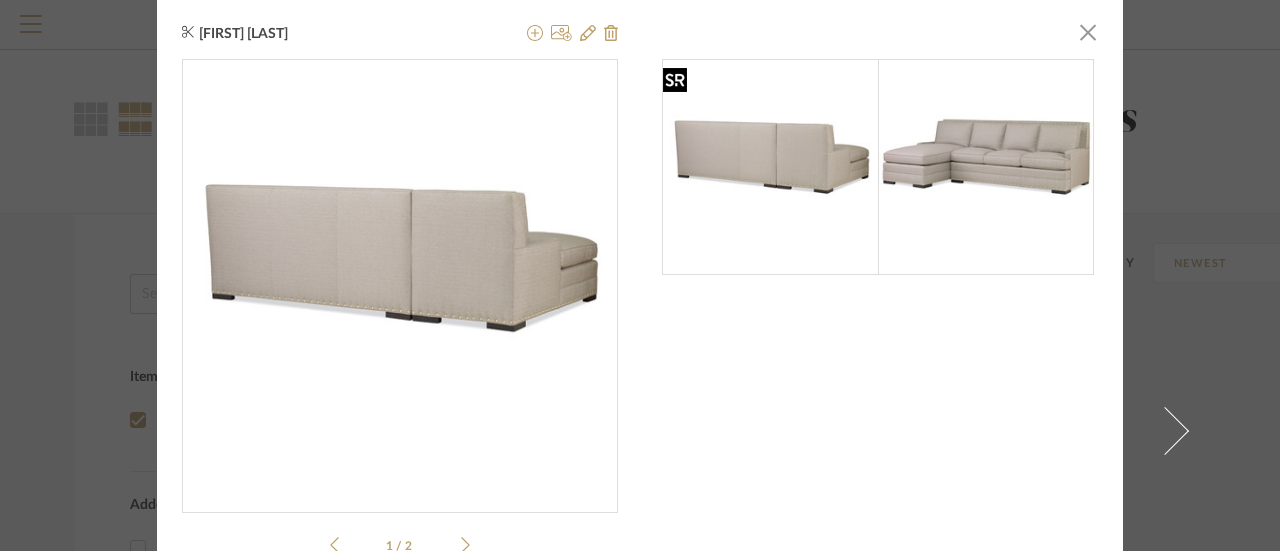 click at bounding box center (771, 167) 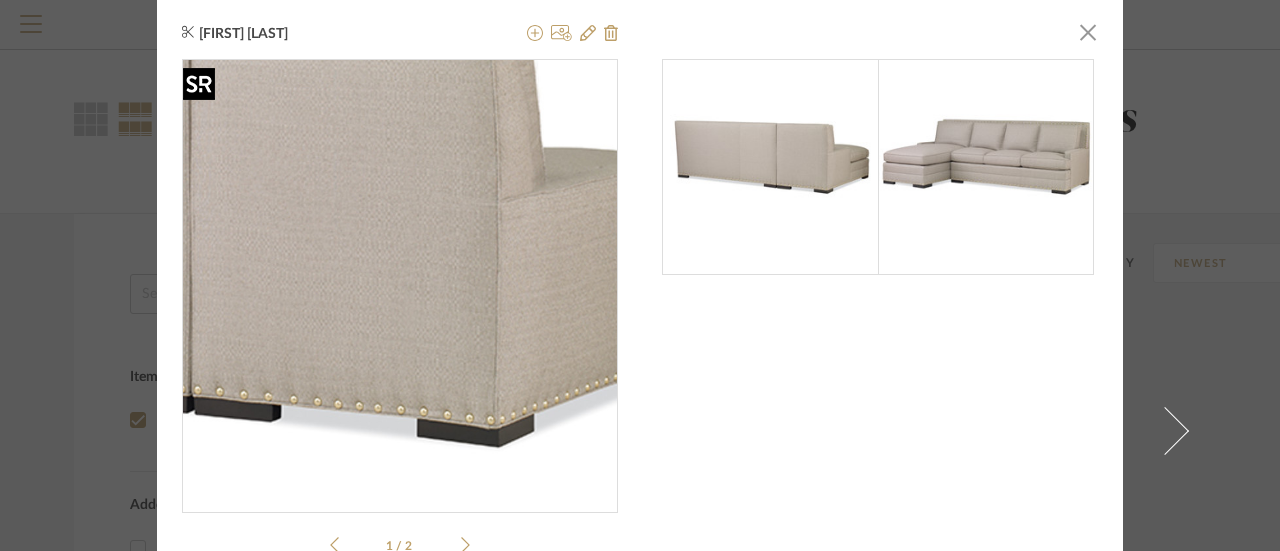 click at bounding box center [400, 278] 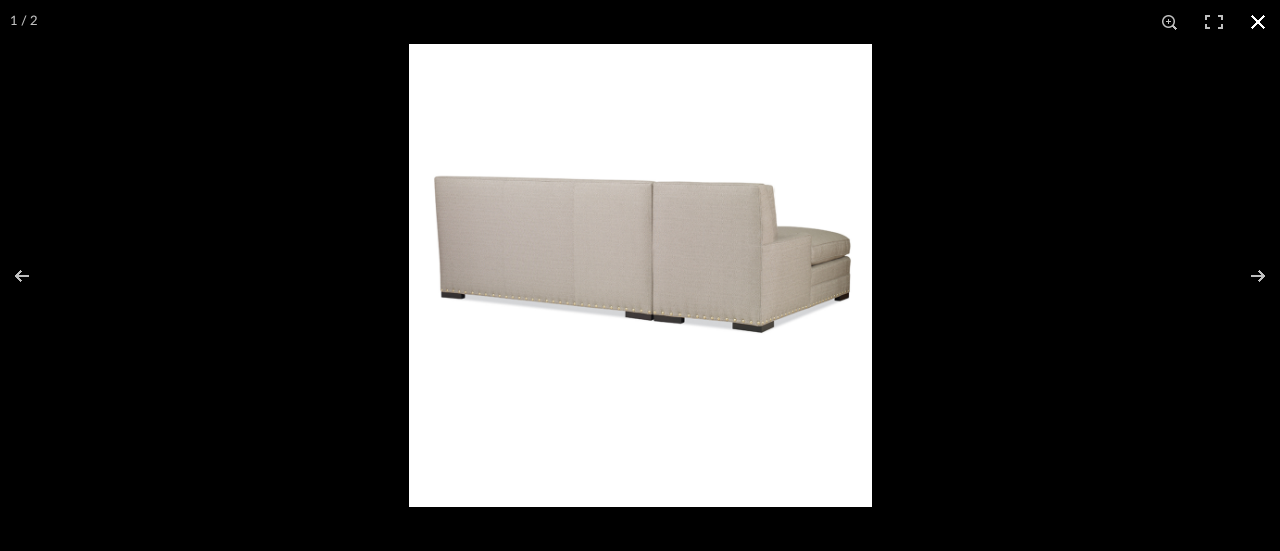 click at bounding box center (1258, 22) 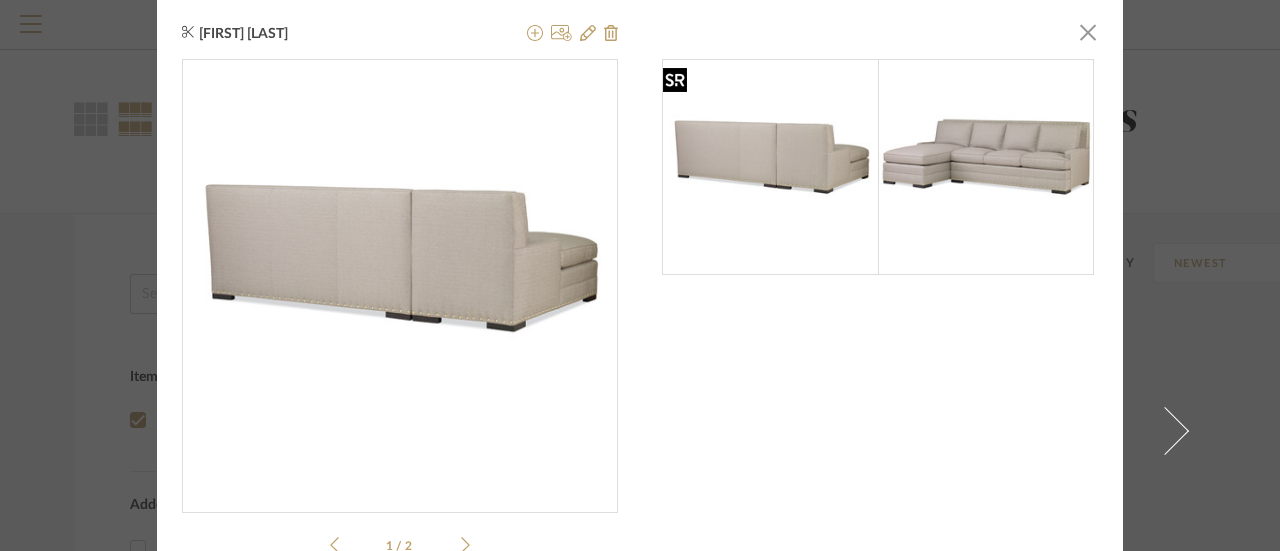 click at bounding box center (771, 167) 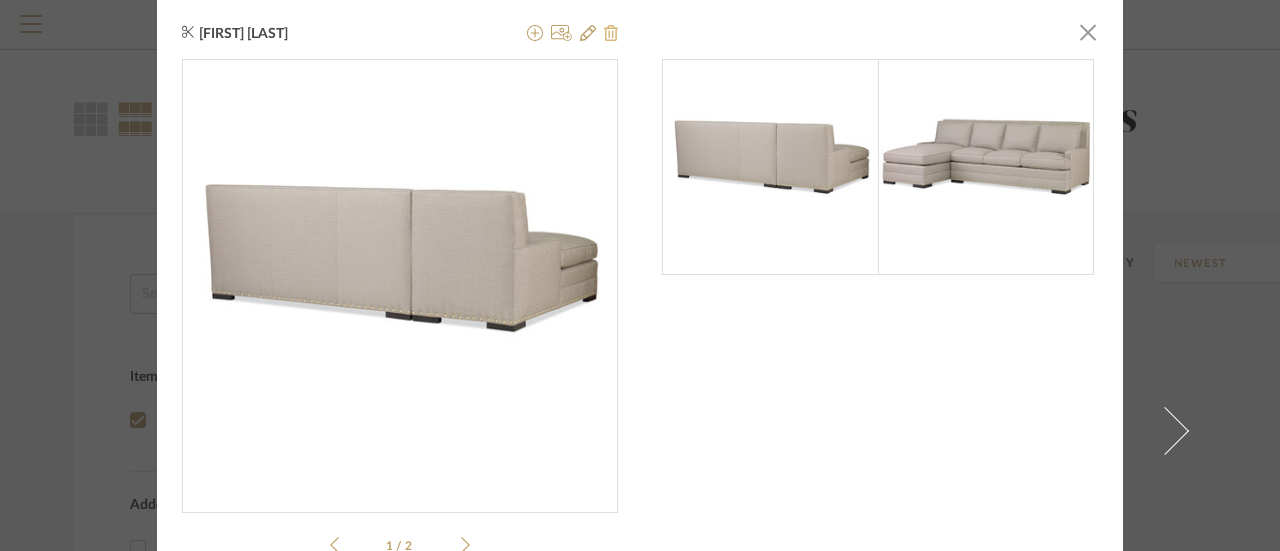 click 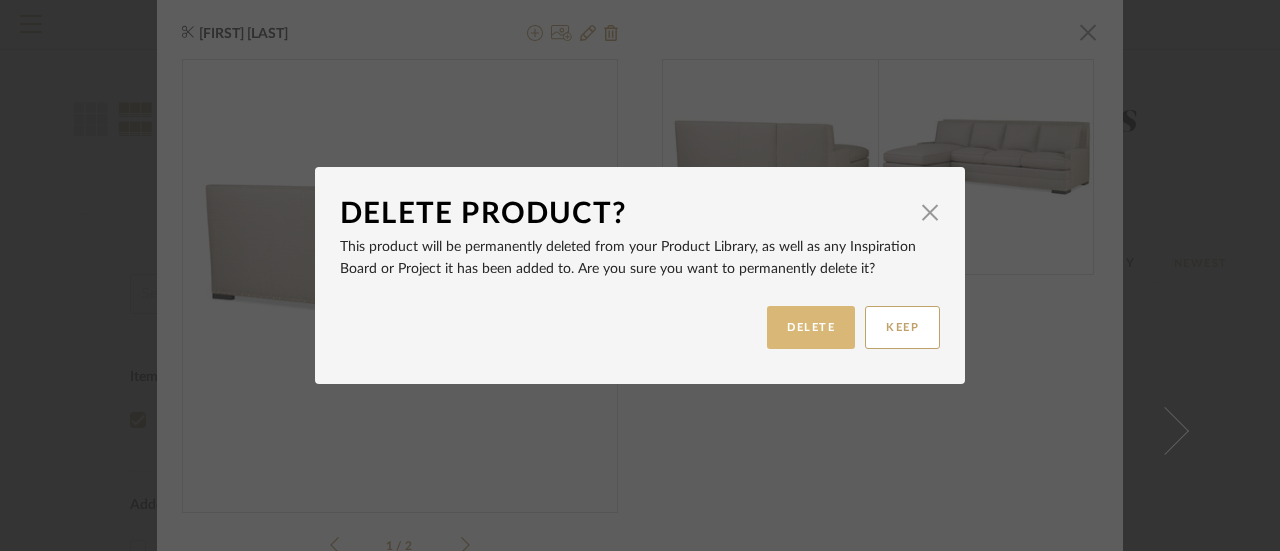 click on "DELETE" at bounding box center (811, 327) 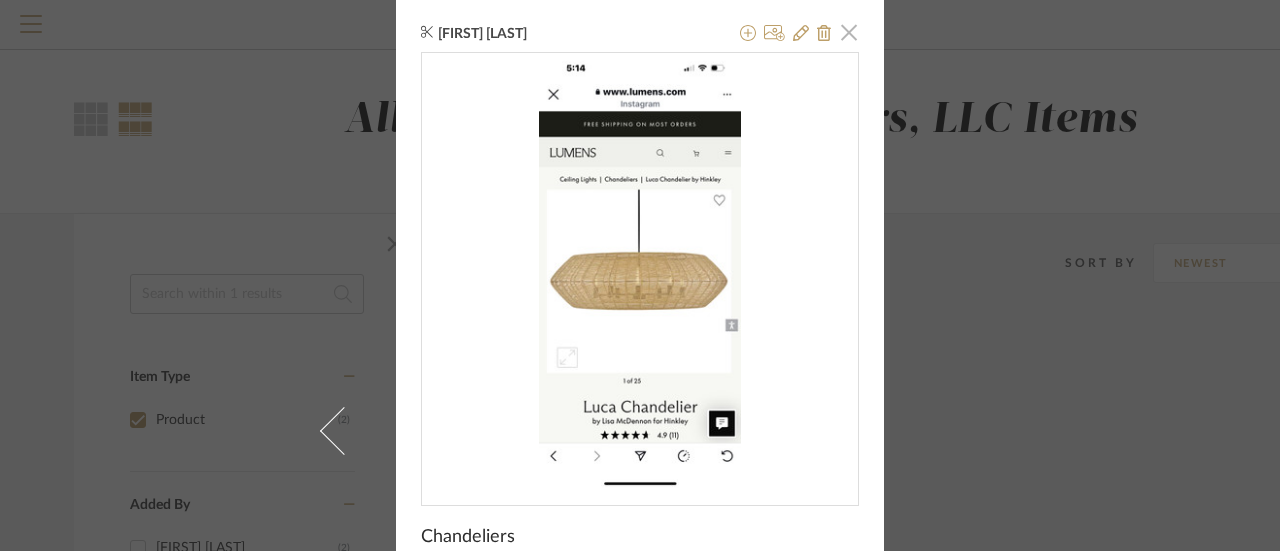 click 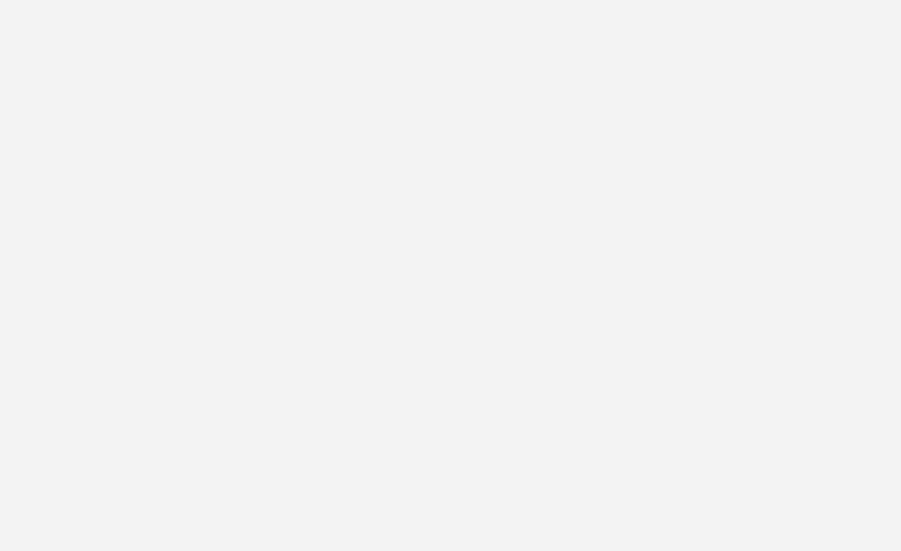 scroll, scrollTop: 0, scrollLeft: 0, axis: both 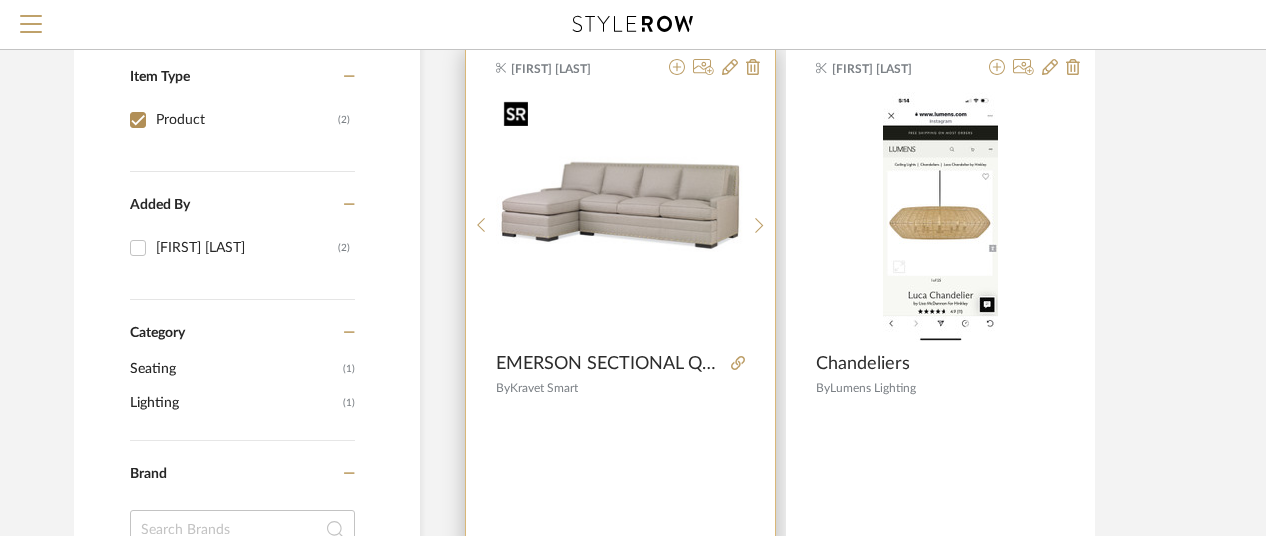 click at bounding box center (620, 217) 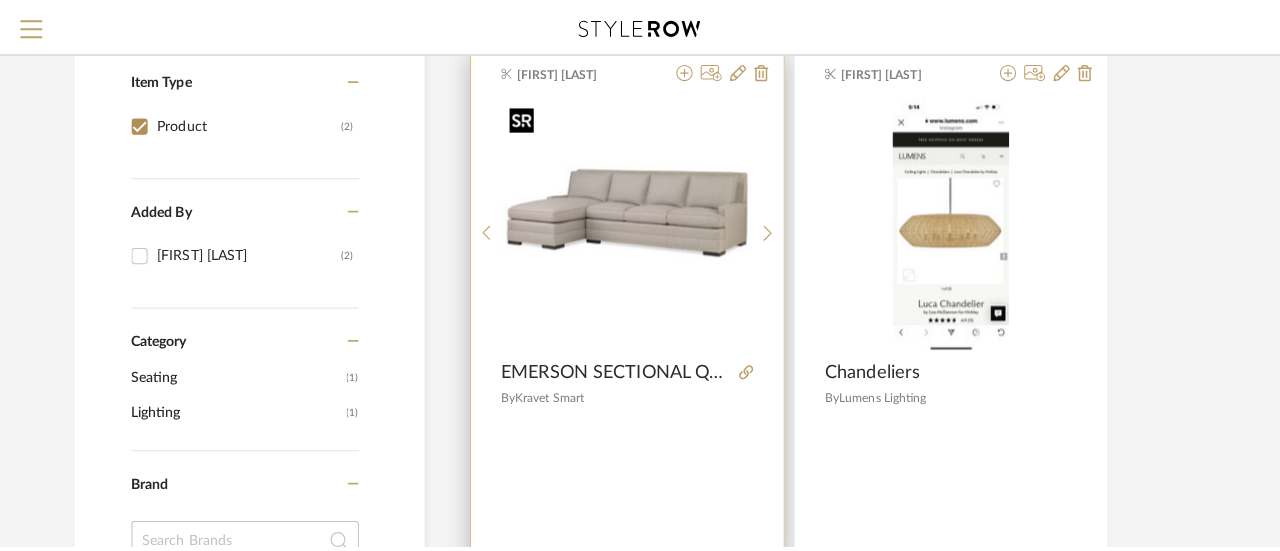scroll, scrollTop: 0, scrollLeft: 0, axis: both 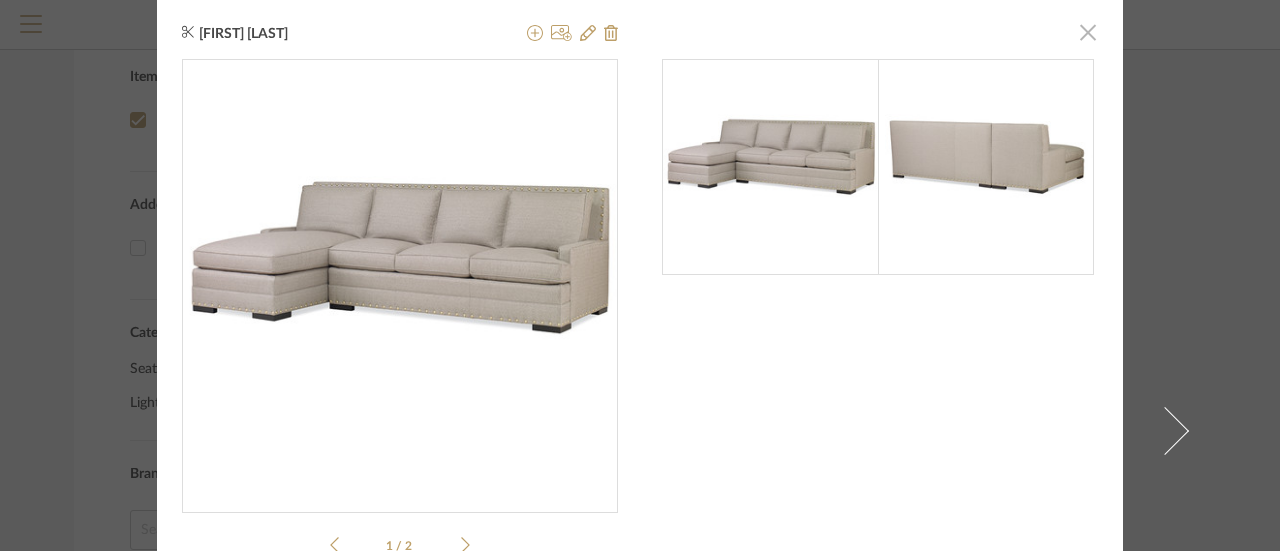 click 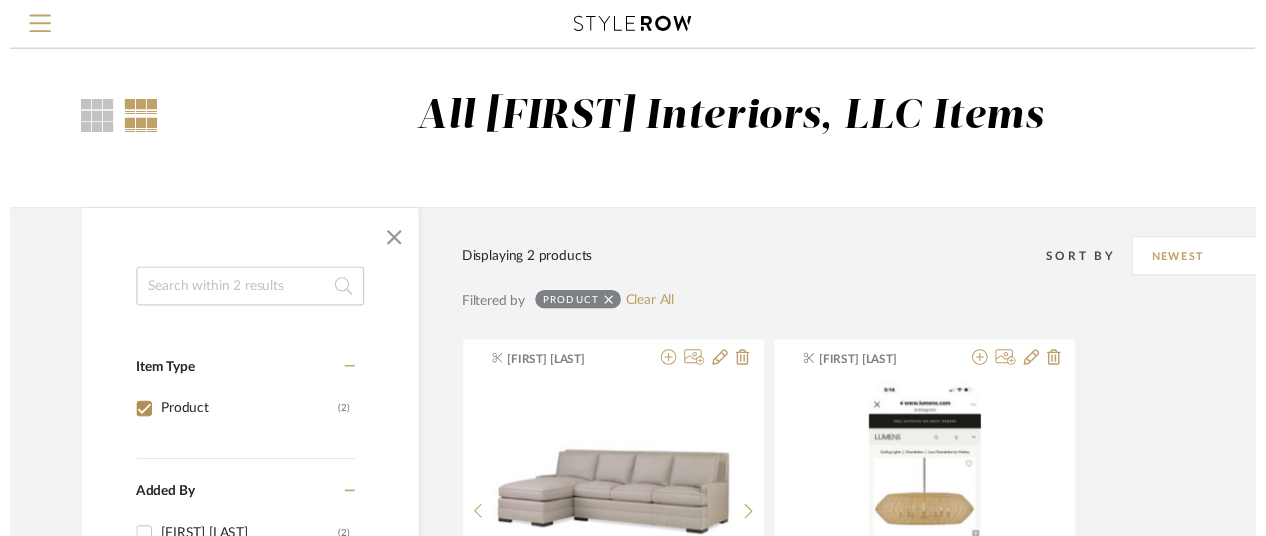 scroll, scrollTop: 300, scrollLeft: 0, axis: vertical 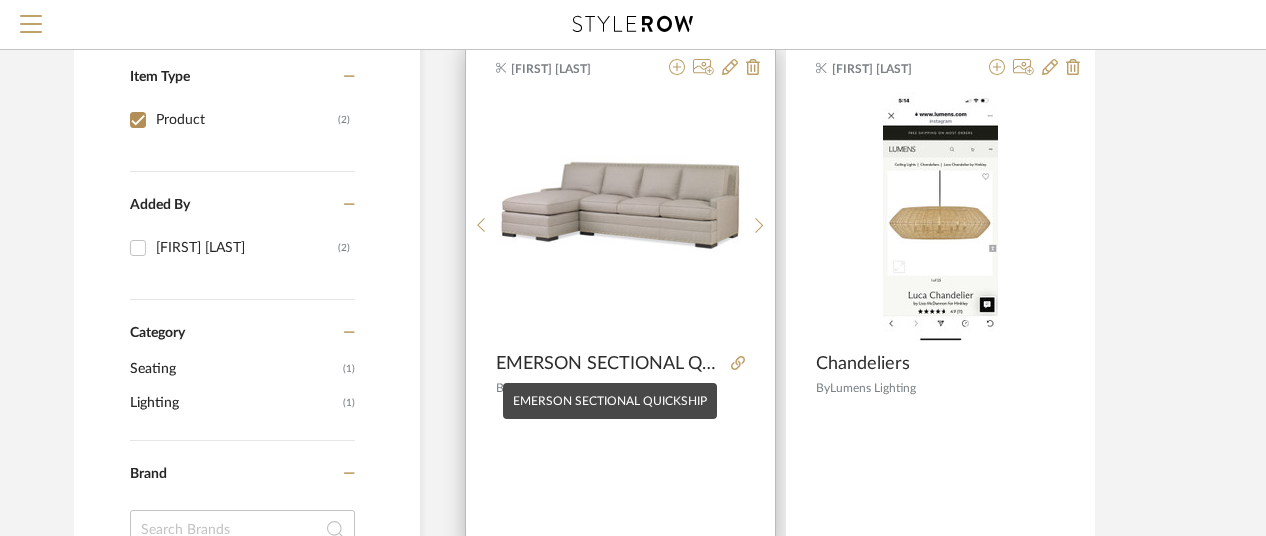 click on "EMERSON SECTIONAL QUICKSHIP" at bounding box center [609, 364] 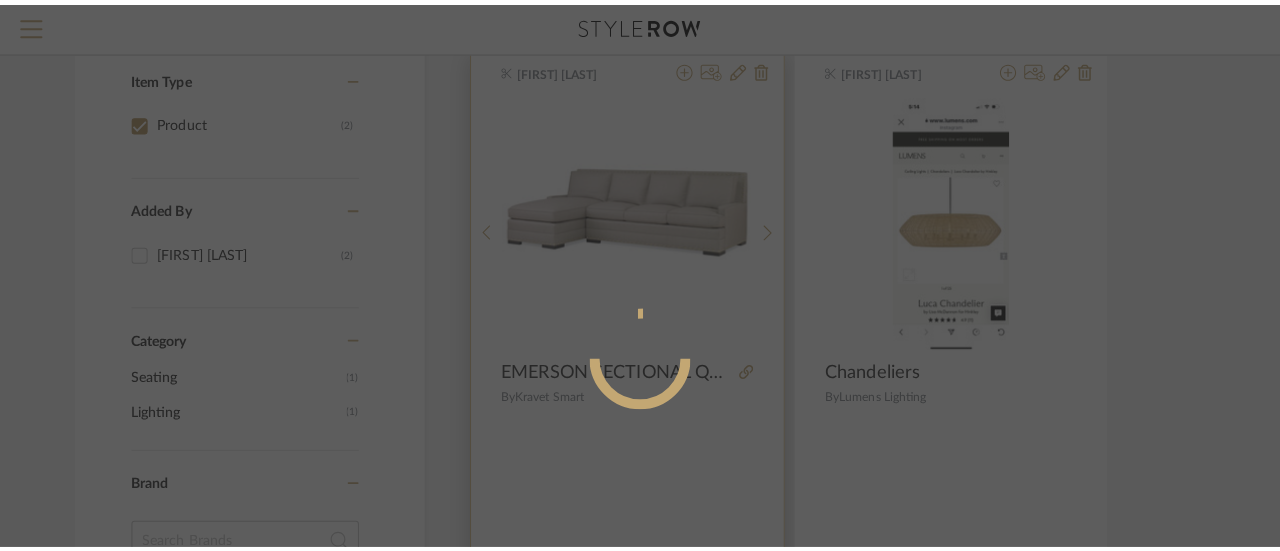 scroll, scrollTop: 0, scrollLeft: 0, axis: both 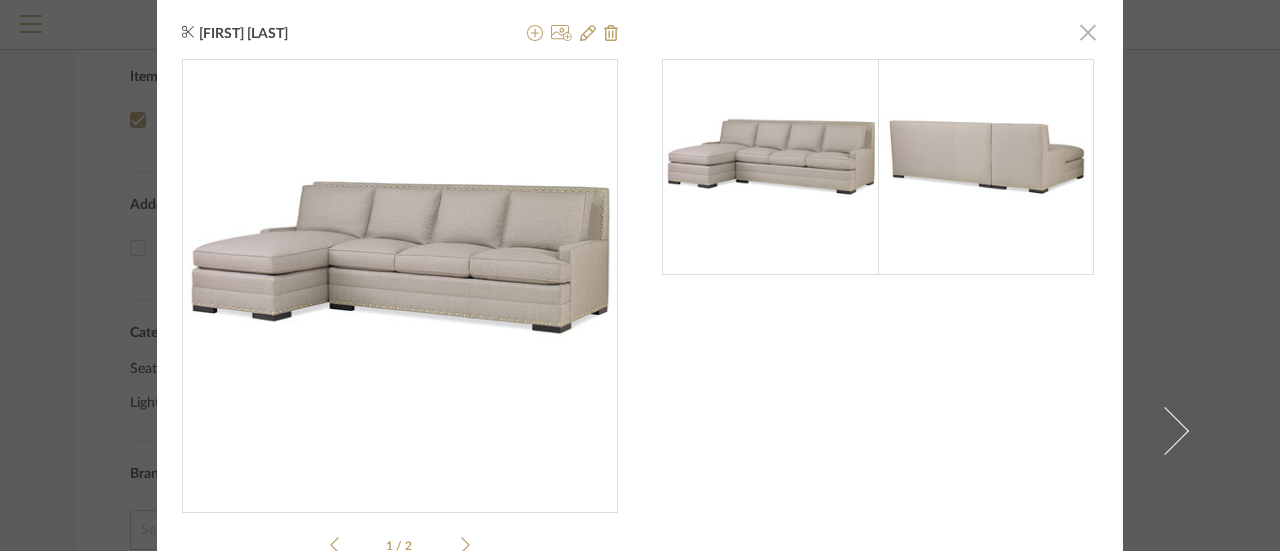 click 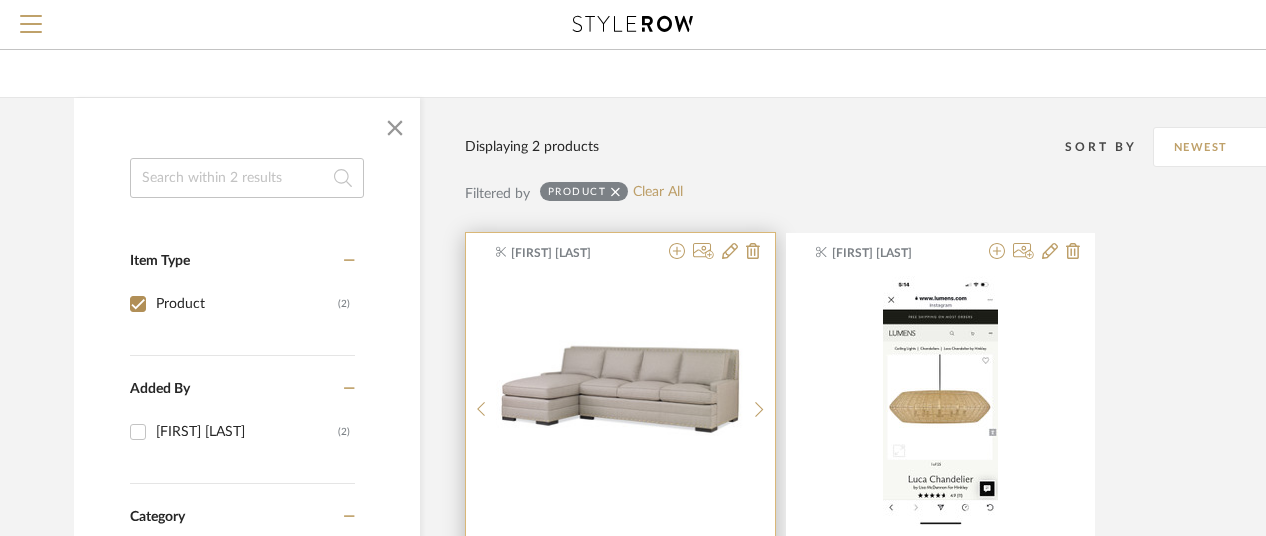 scroll, scrollTop: 86, scrollLeft: 0, axis: vertical 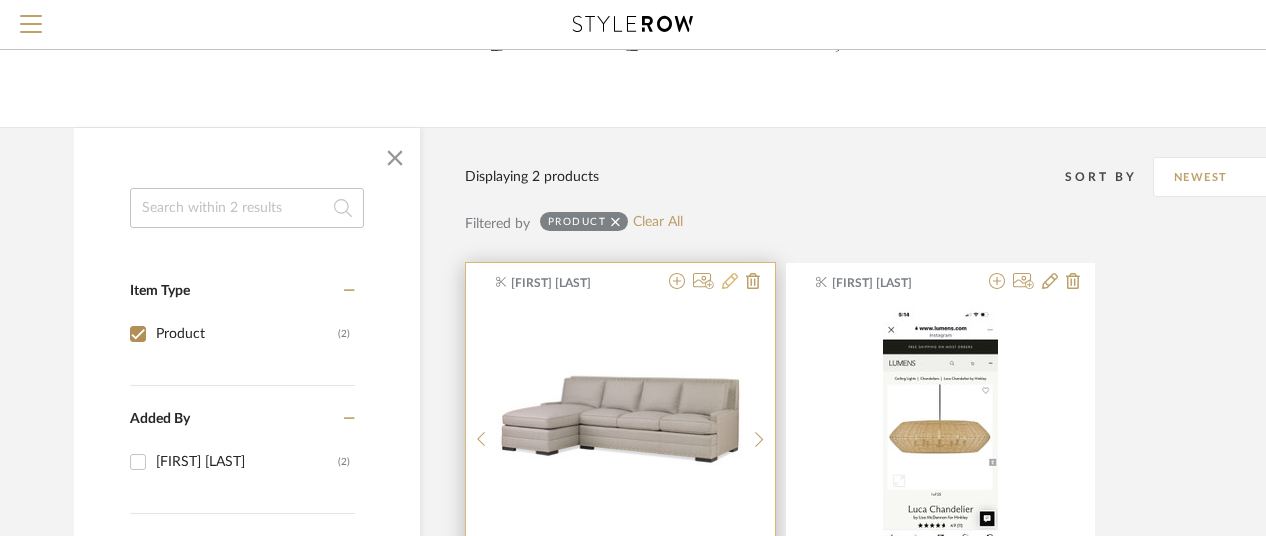 click 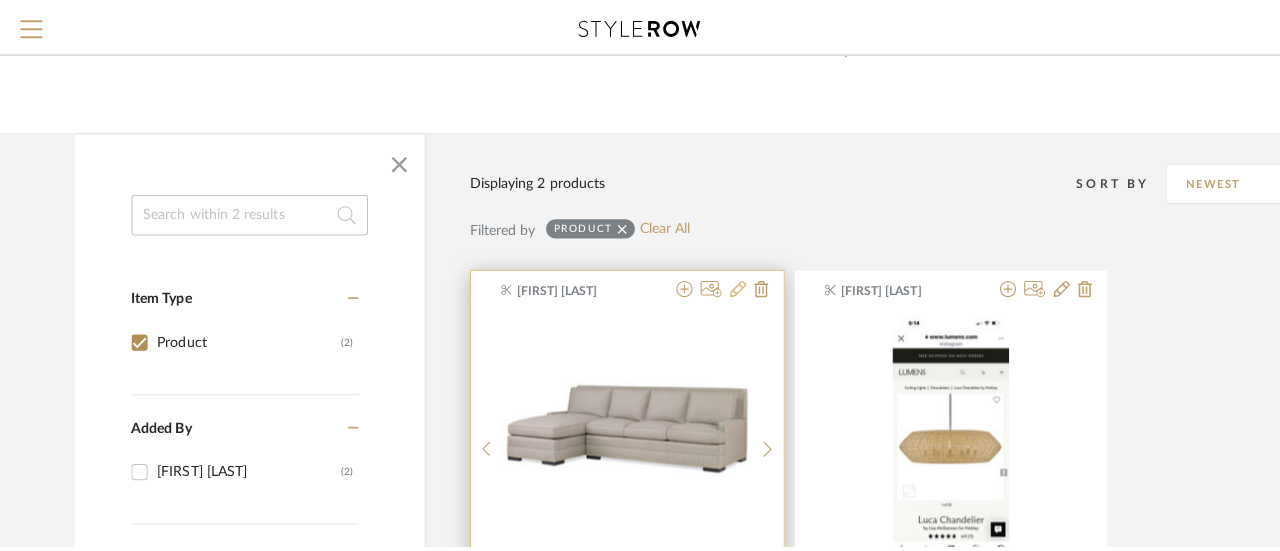scroll, scrollTop: 0, scrollLeft: 0, axis: both 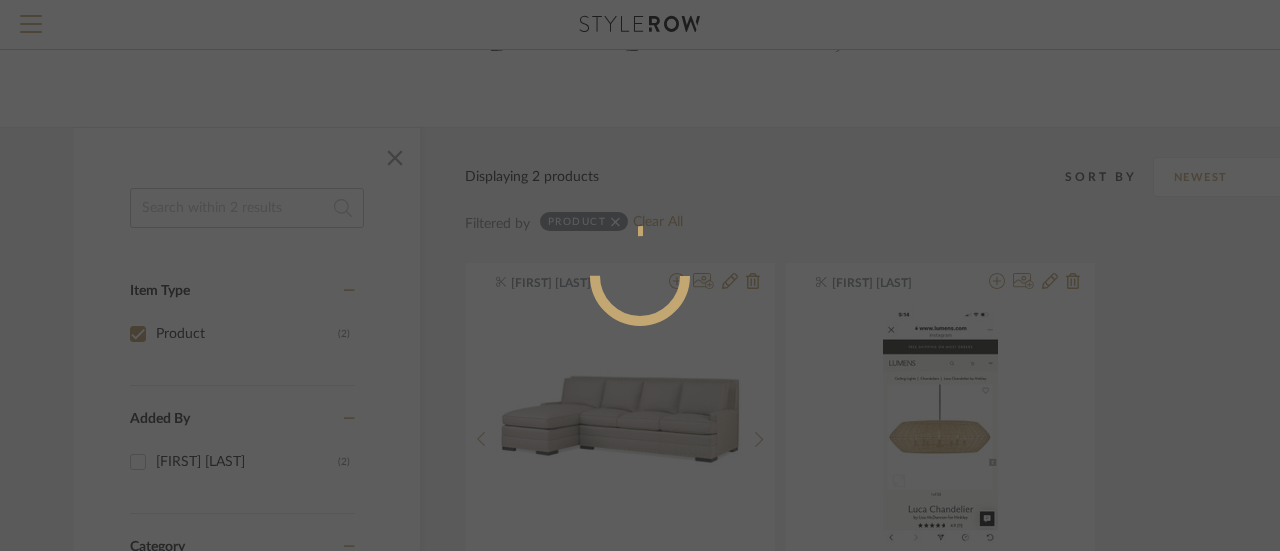 radio on "true" 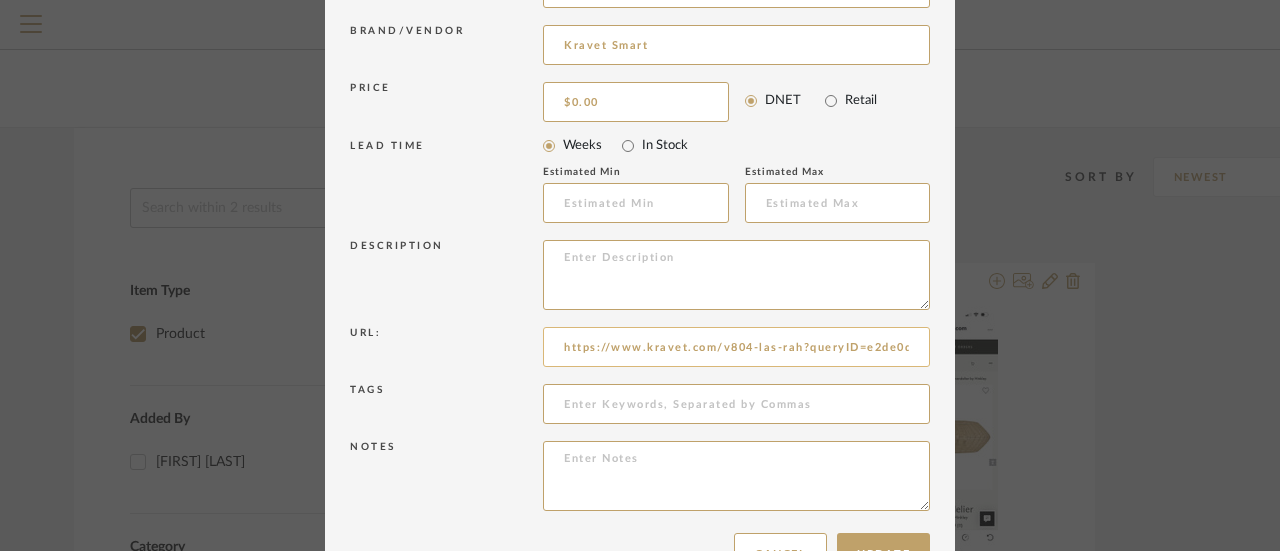 scroll, scrollTop: 359, scrollLeft: 0, axis: vertical 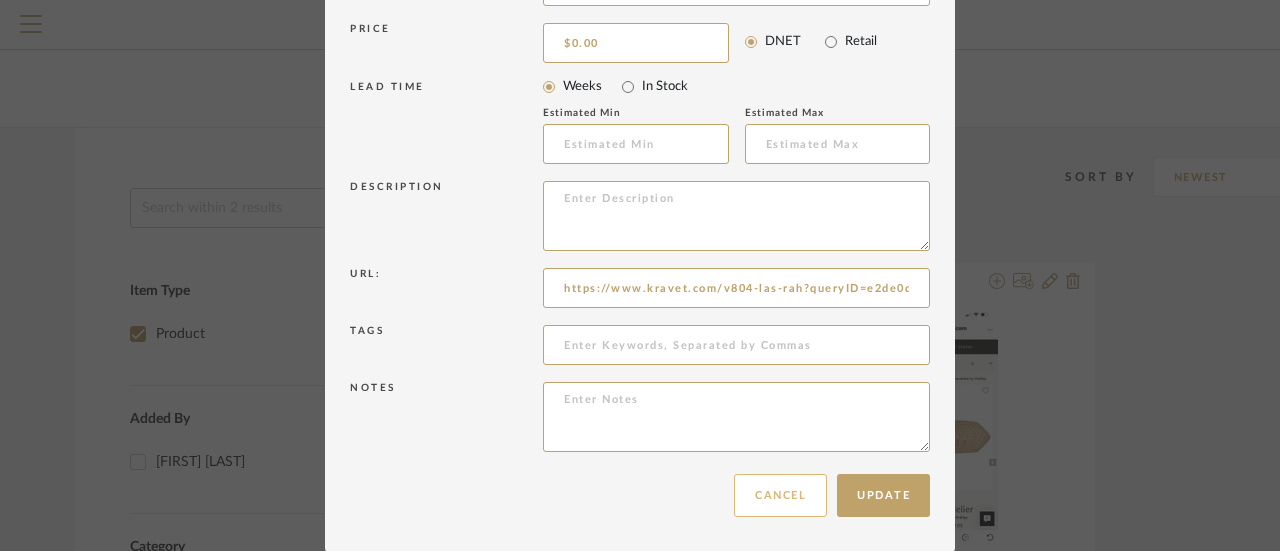 click on "Cancel" at bounding box center (780, 495) 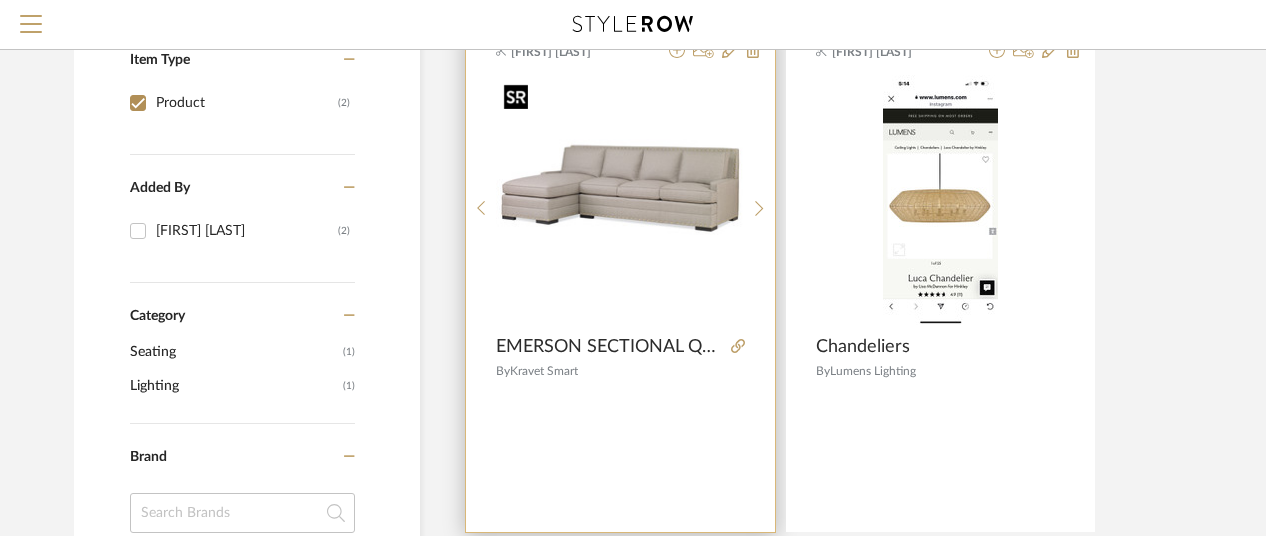 scroll, scrollTop: 286, scrollLeft: 0, axis: vertical 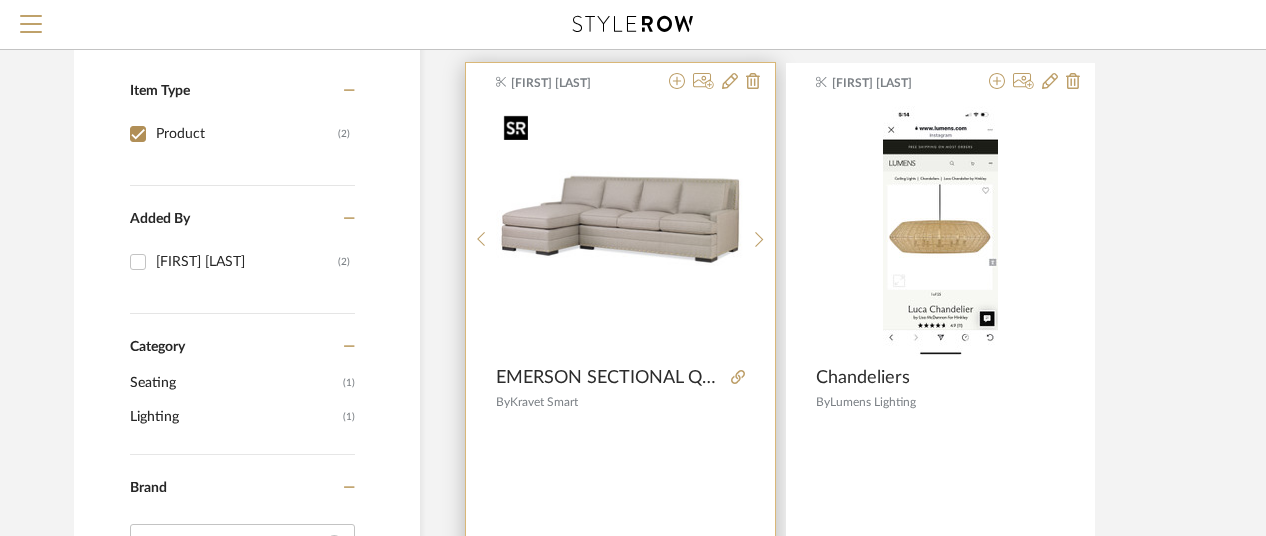 click at bounding box center (620, 231) 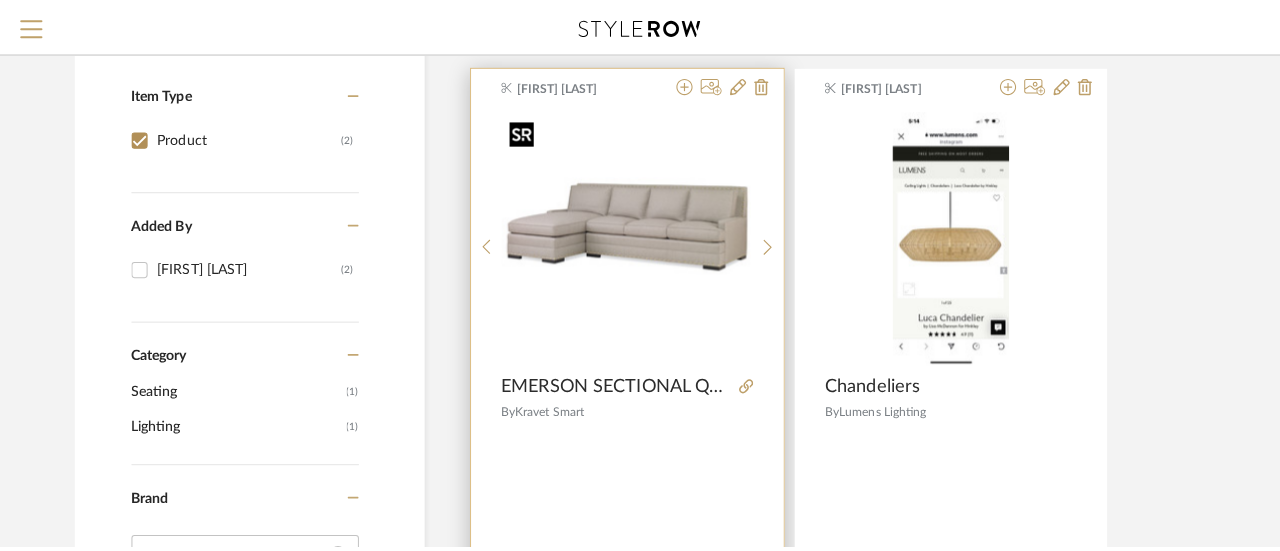 scroll, scrollTop: 0, scrollLeft: 0, axis: both 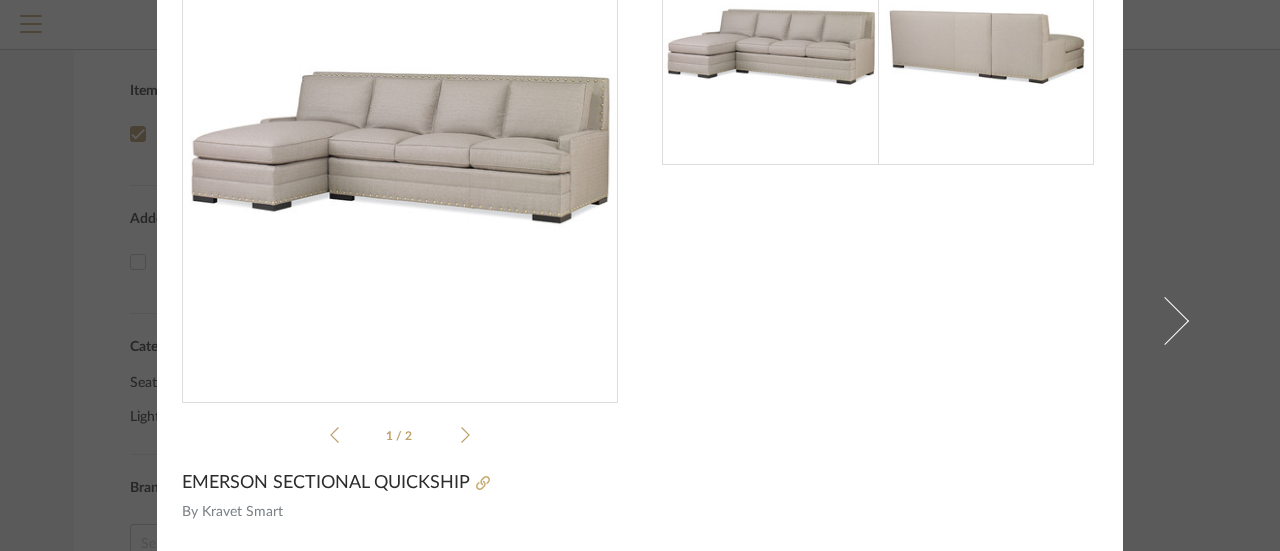 click 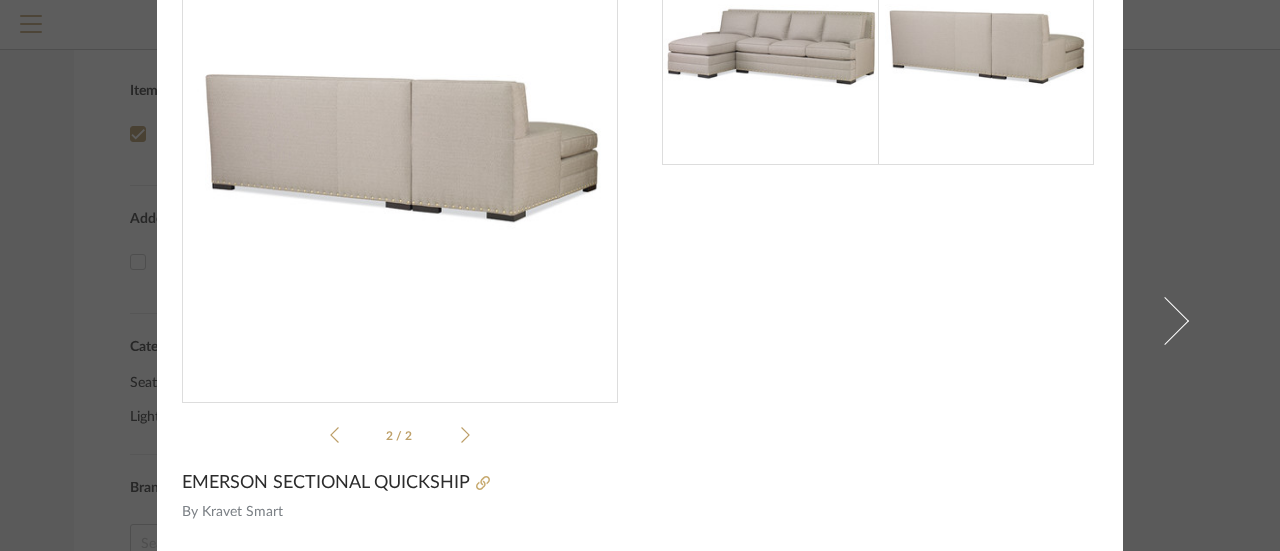 click 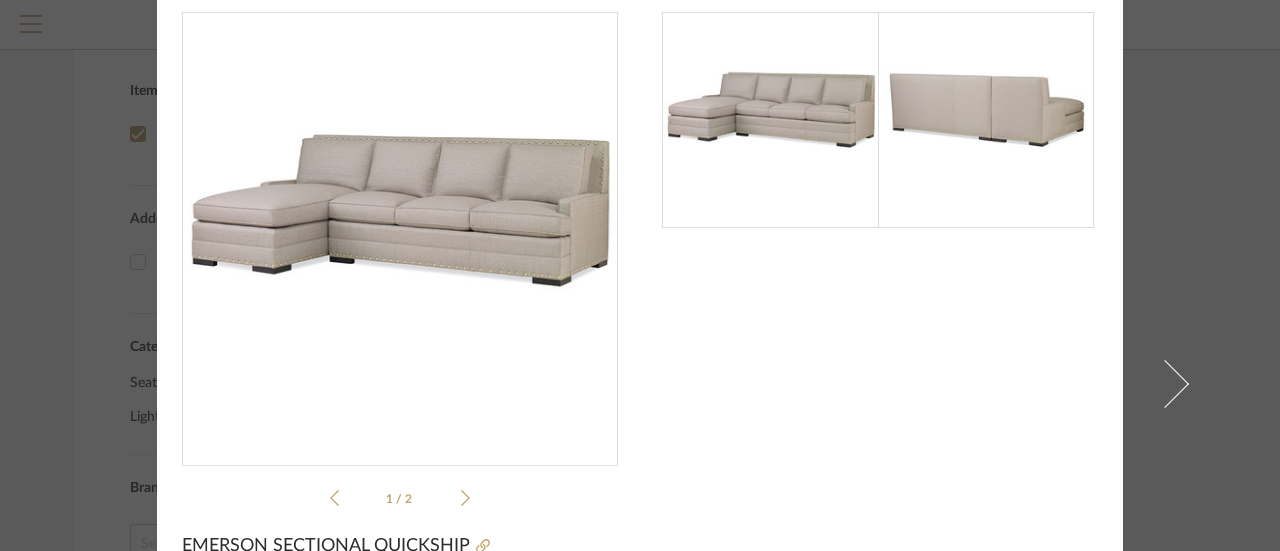 scroll, scrollTop: 0, scrollLeft: 0, axis: both 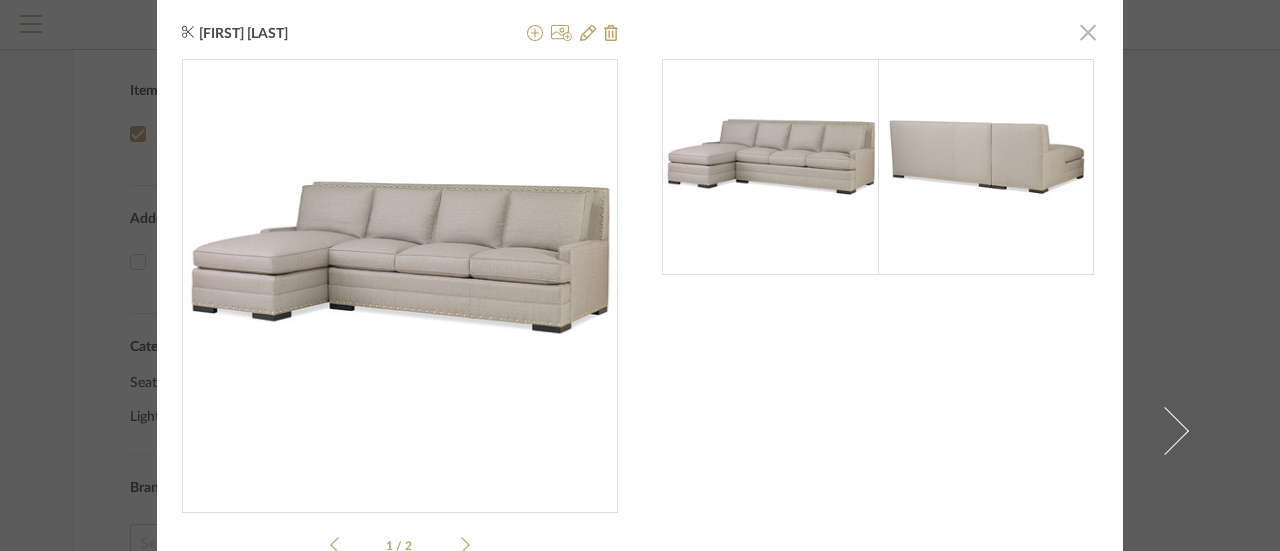 click 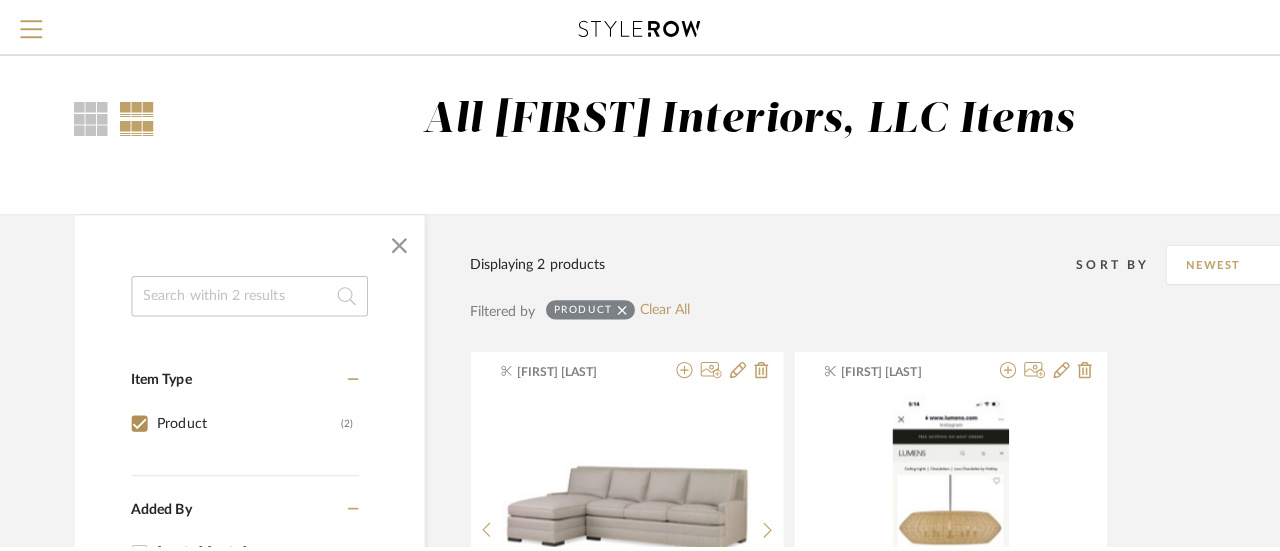 scroll, scrollTop: 0, scrollLeft: 0, axis: both 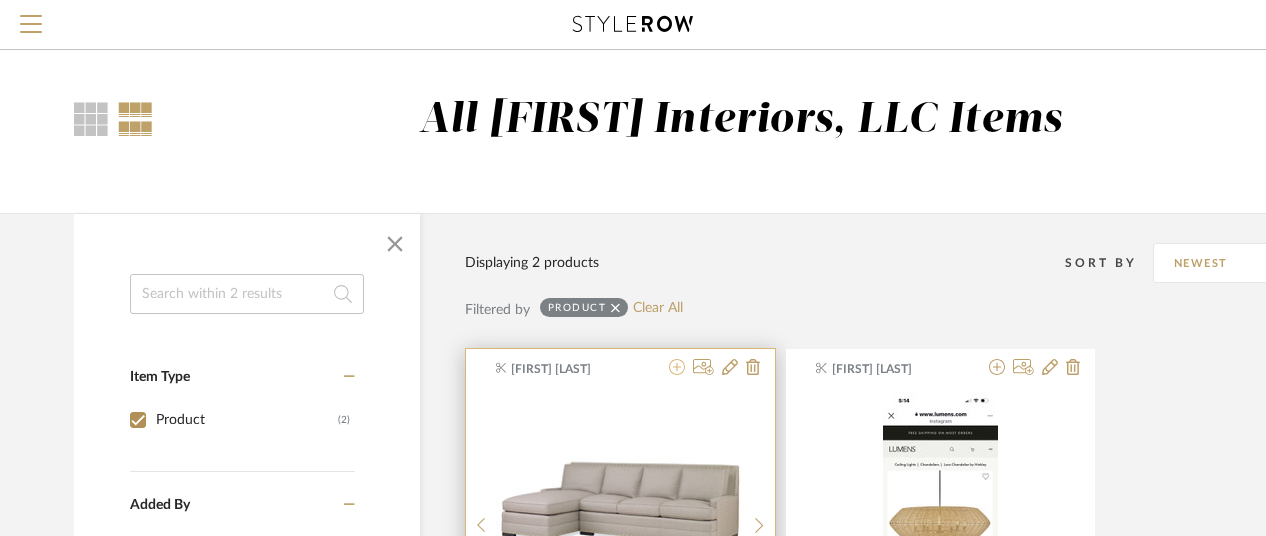 click 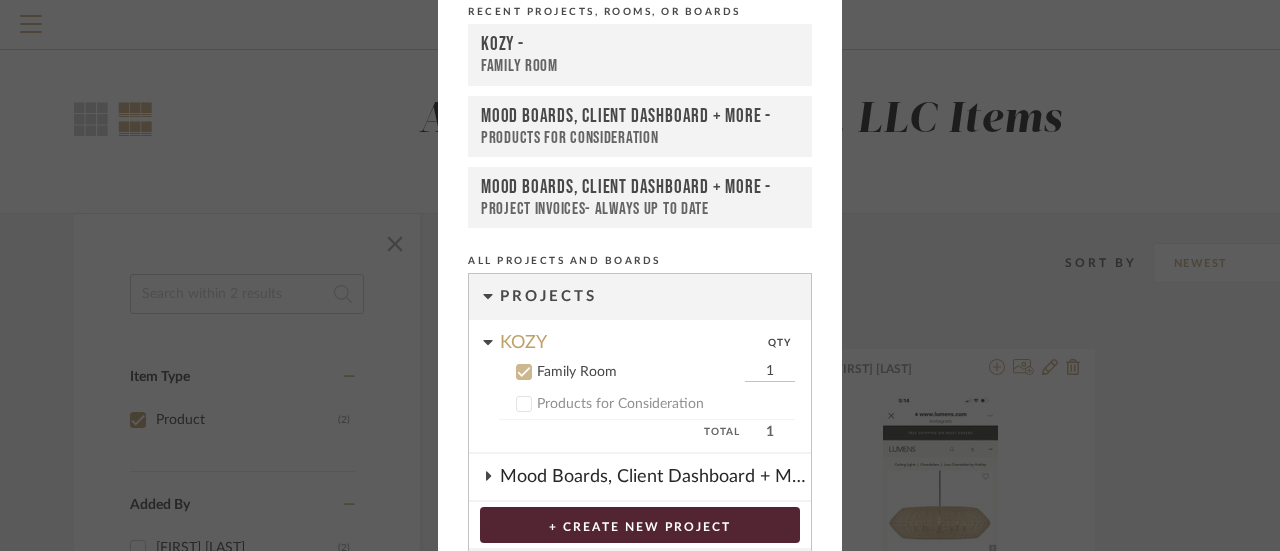 scroll, scrollTop: 53, scrollLeft: 0, axis: vertical 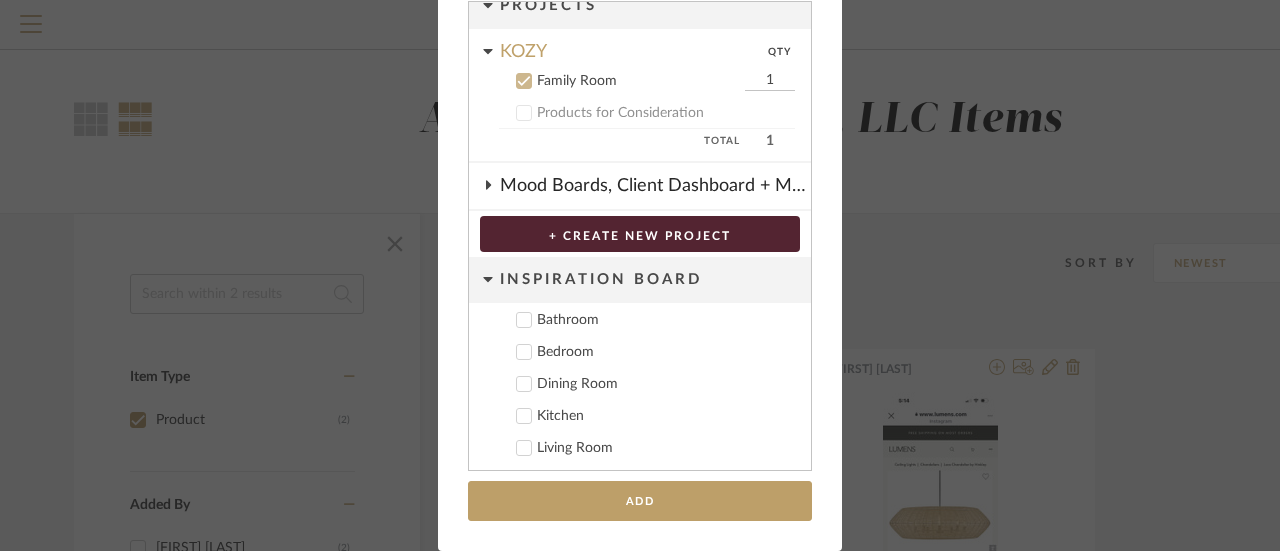 click on "Add to Projects Recent Projects, Rooms, or Boards KOZY - Family Room Mood Boards, Client Dashboard + More - Products for Consideration Mood Boards, Client Dashboard + More - Project Invoices- ALWAYS UP TO DATE All Projects and Boards  Projects   KOZY  QTY  Family Room  1  Products for Consideration  Total 1  Mood Boards, Client Dashboard + More   + CREATE NEW PROJECT   Inspiration Board   Bathroom   Bedroom   Dining Room   Kitchen   Living Room  + Create New Board...  Add" at bounding box center (640, 275) 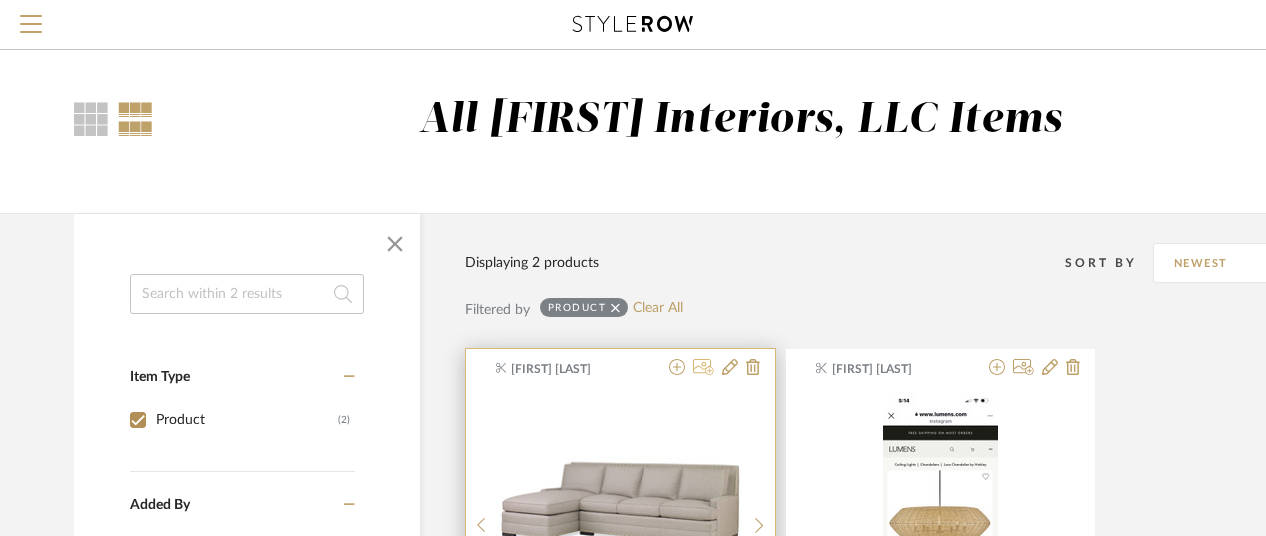 click 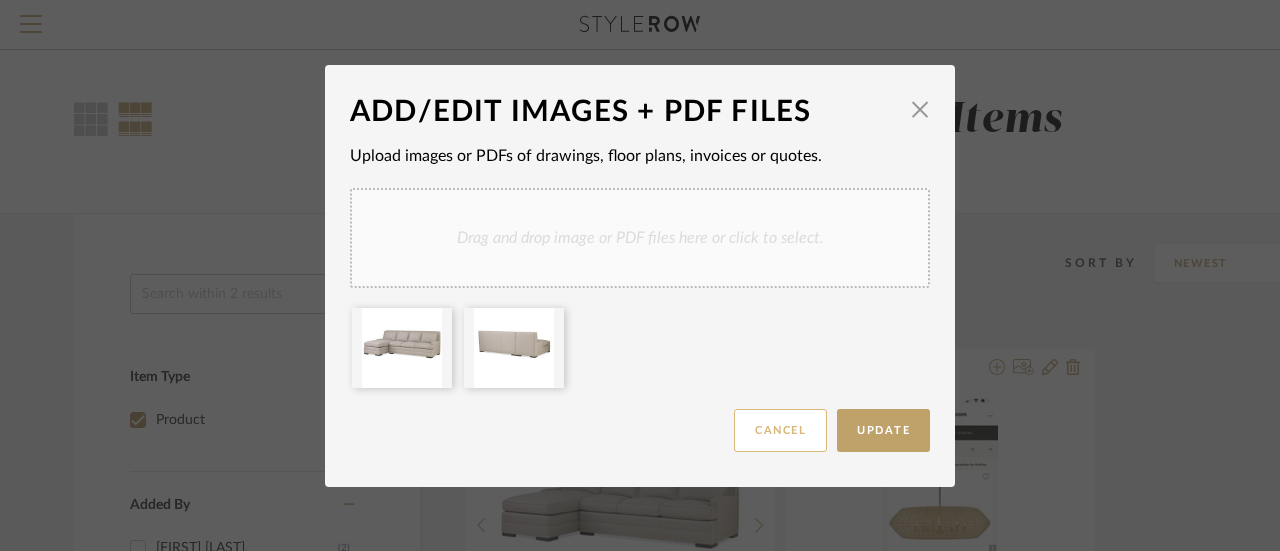 click on "Cancel" at bounding box center (780, 430) 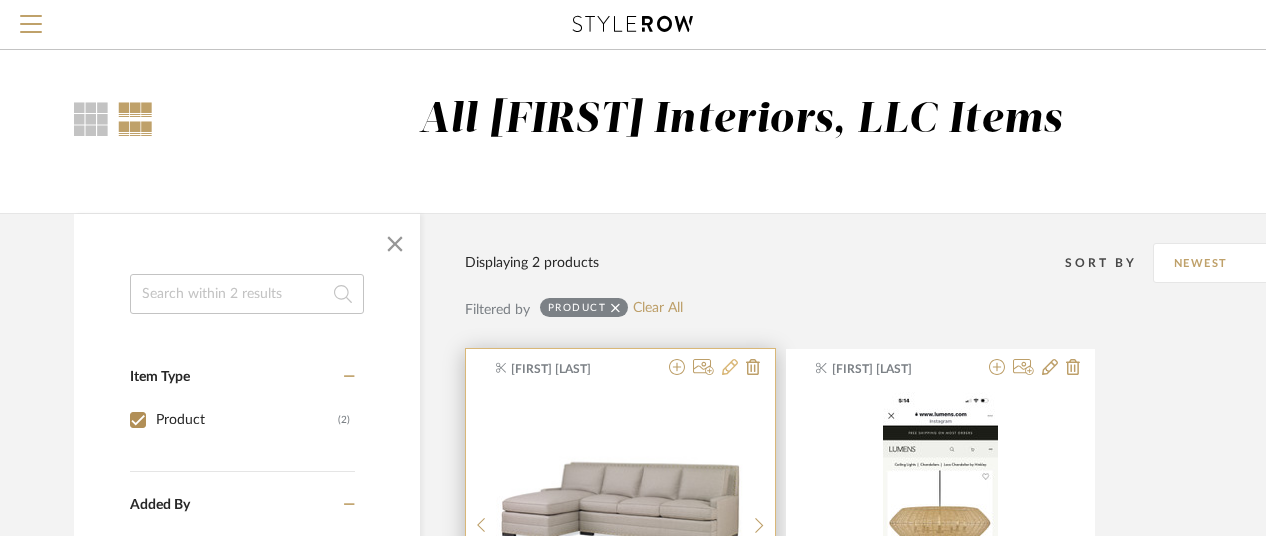 click 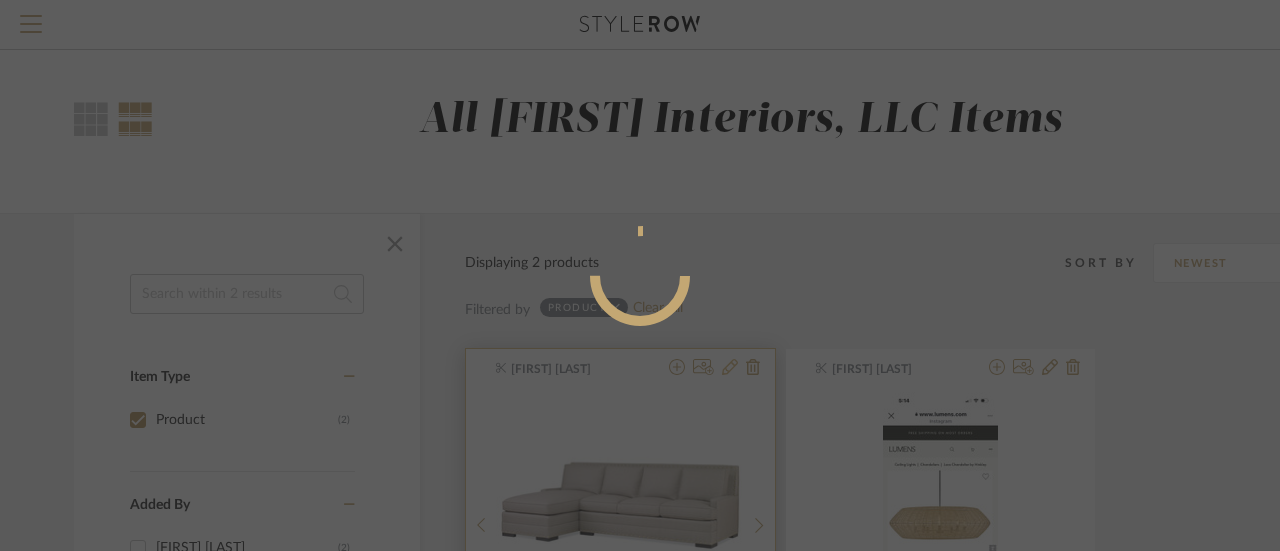 radio on "true" 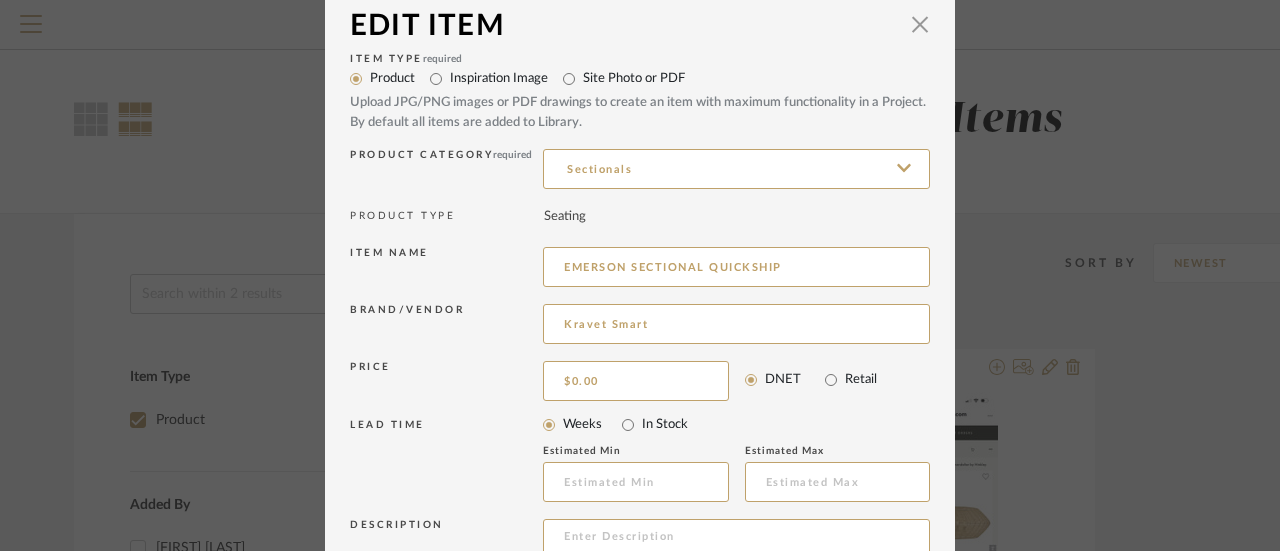 scroll, scrollTop: 0, scrollLeft: 0, axis: both 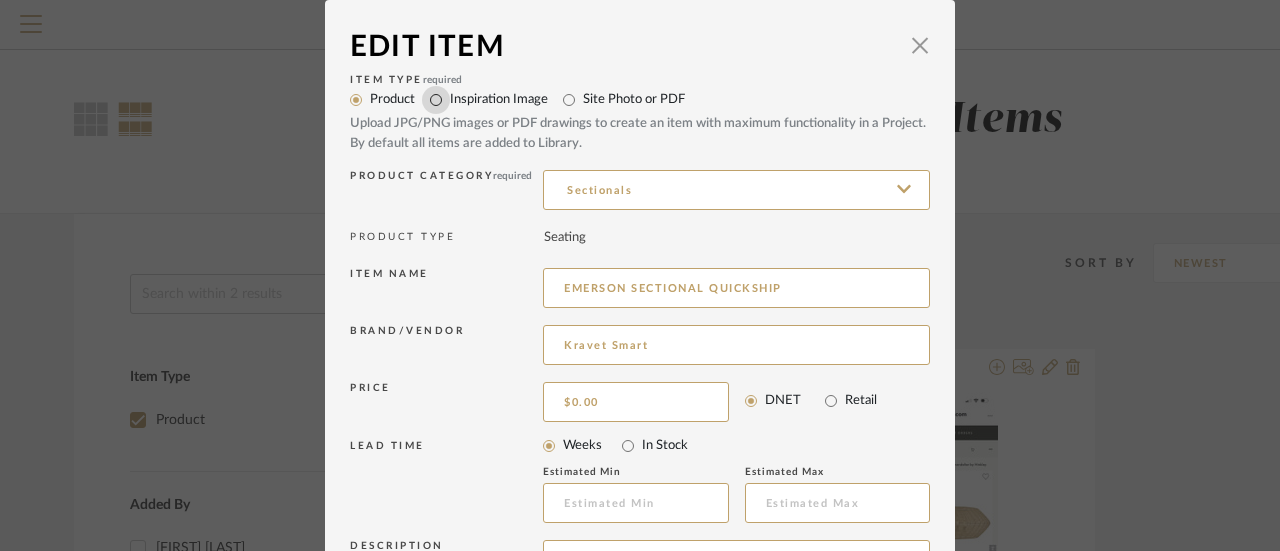 click on "Inspiration Image" at bounding box center (436, 100) 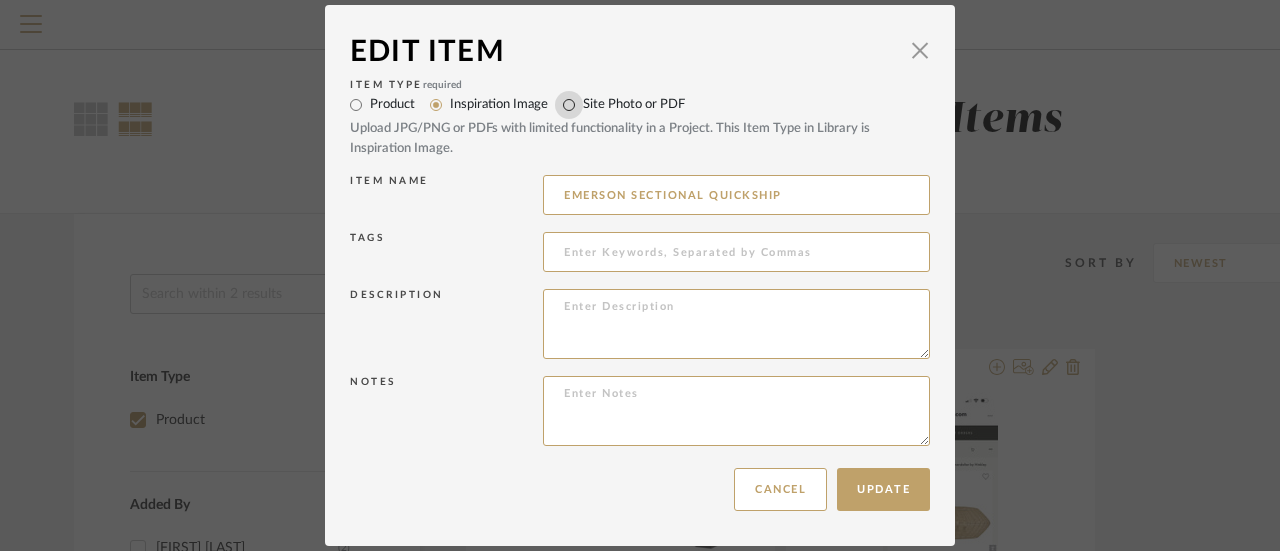 click on "Site Photo or PDF" at bounding box center (569, 105) 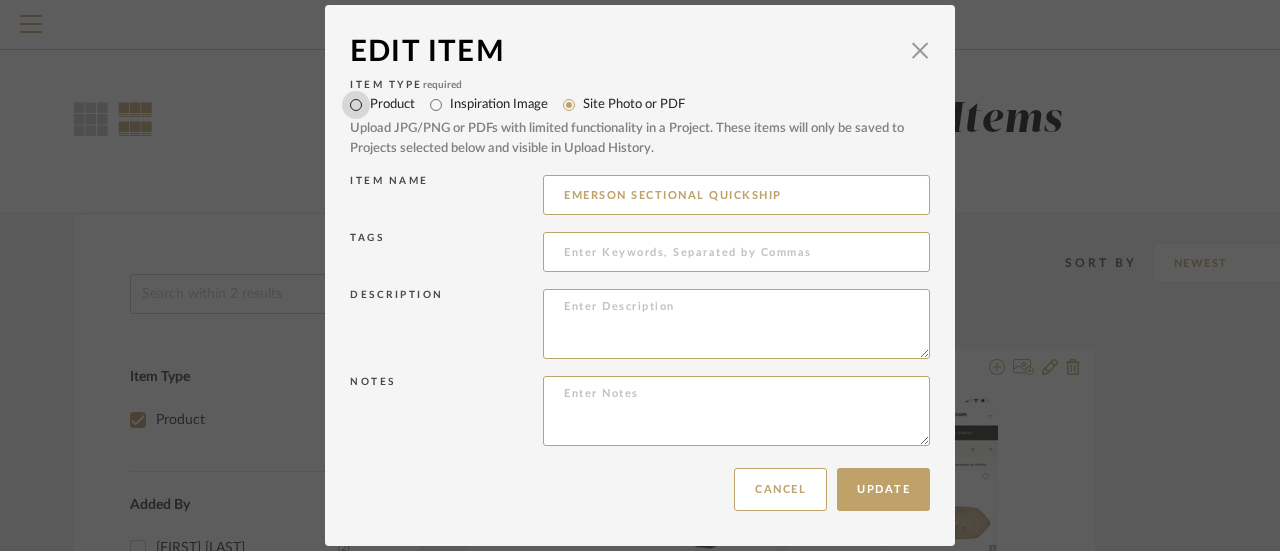 click on "Product" at bounding box center (356, 105) 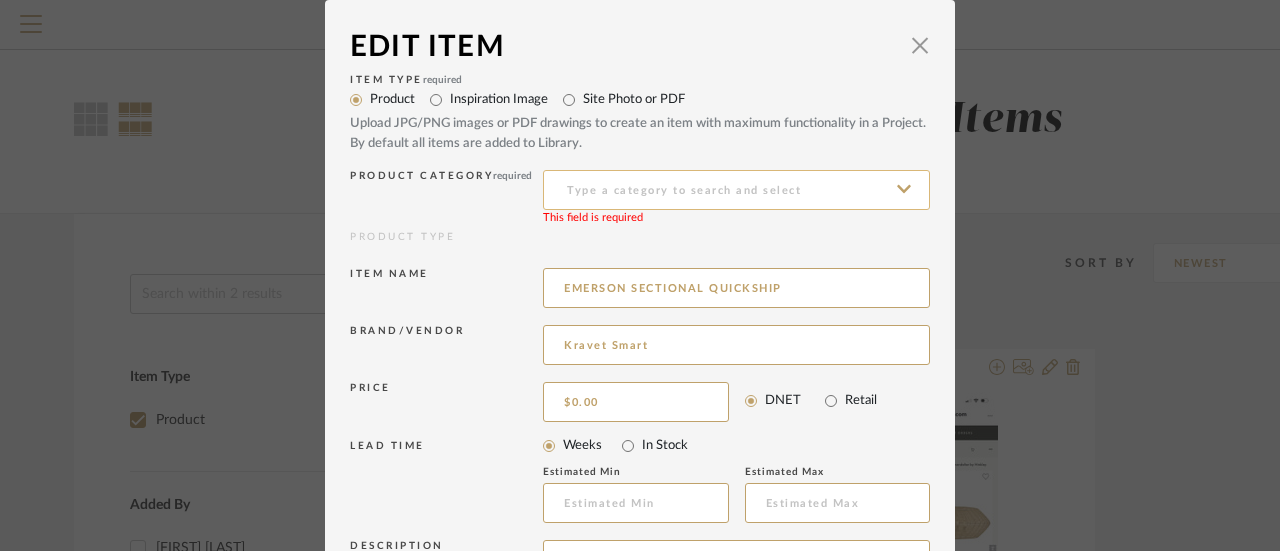 click at bounding box center (736, 190) 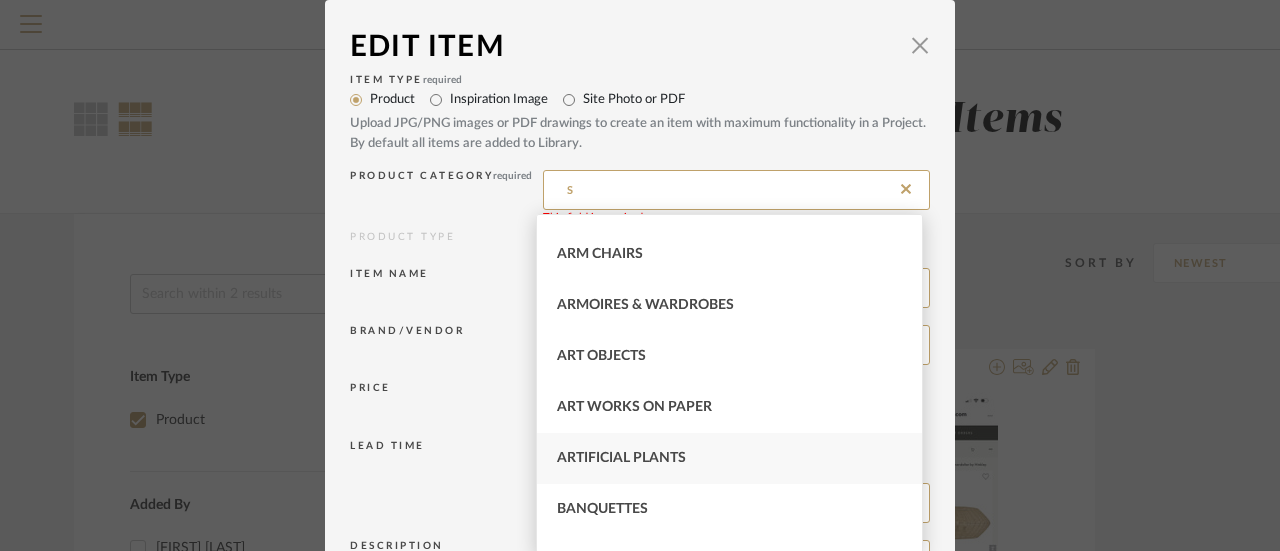 scroll, scrollTop: 0, scrollLeft: 0, axis: both 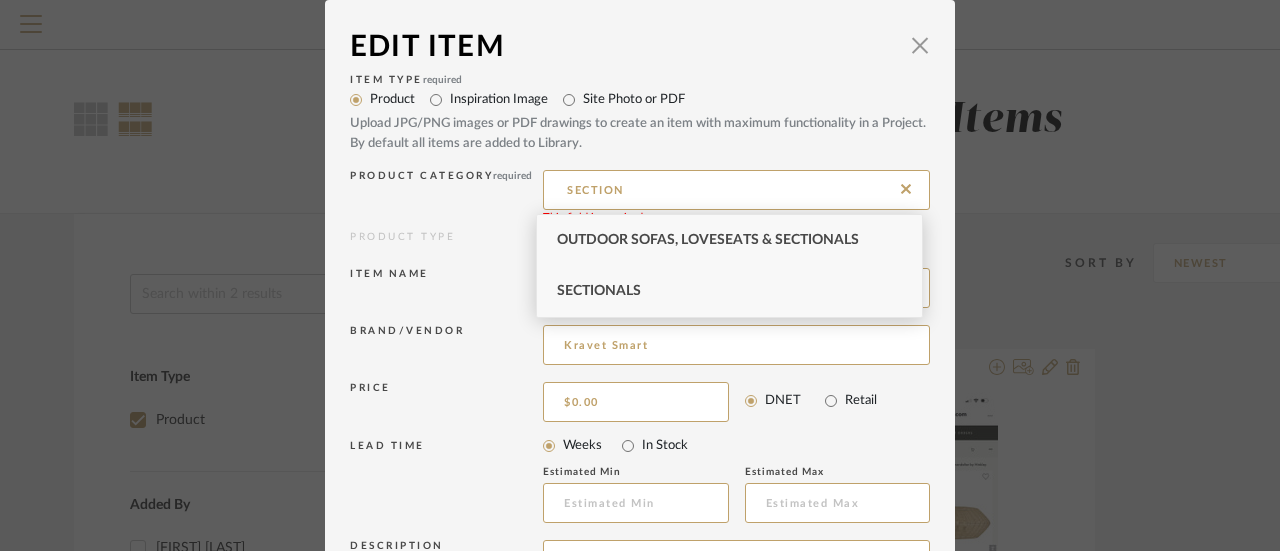 click on "Sectionals" at bounding box center [599, 291] 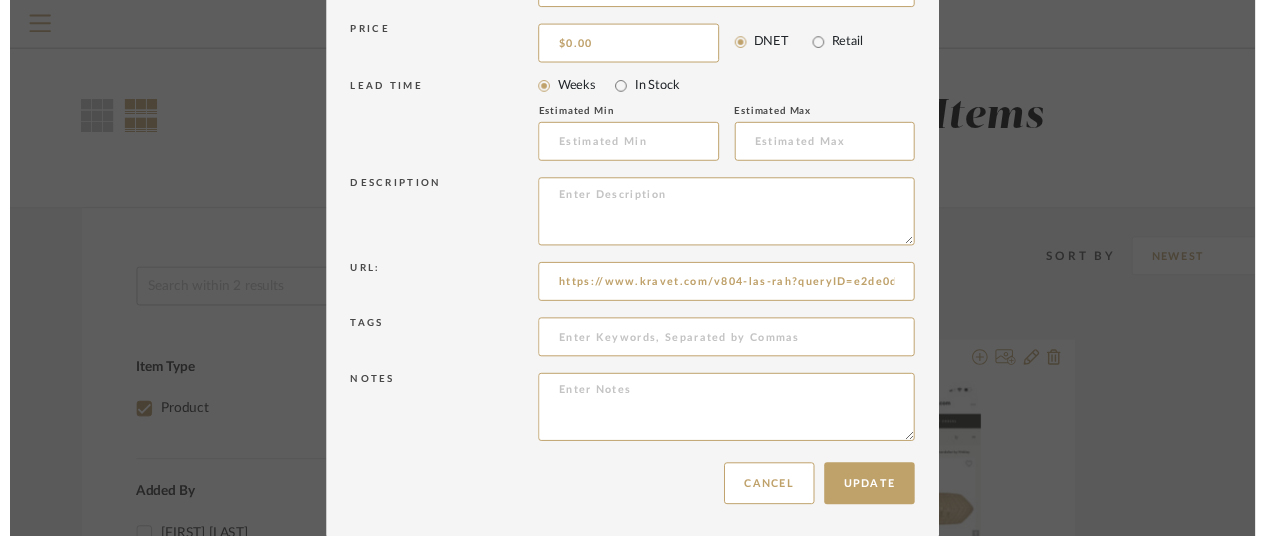scroll, scrollTop: 359, scrollLeft: 0, axis: vertical 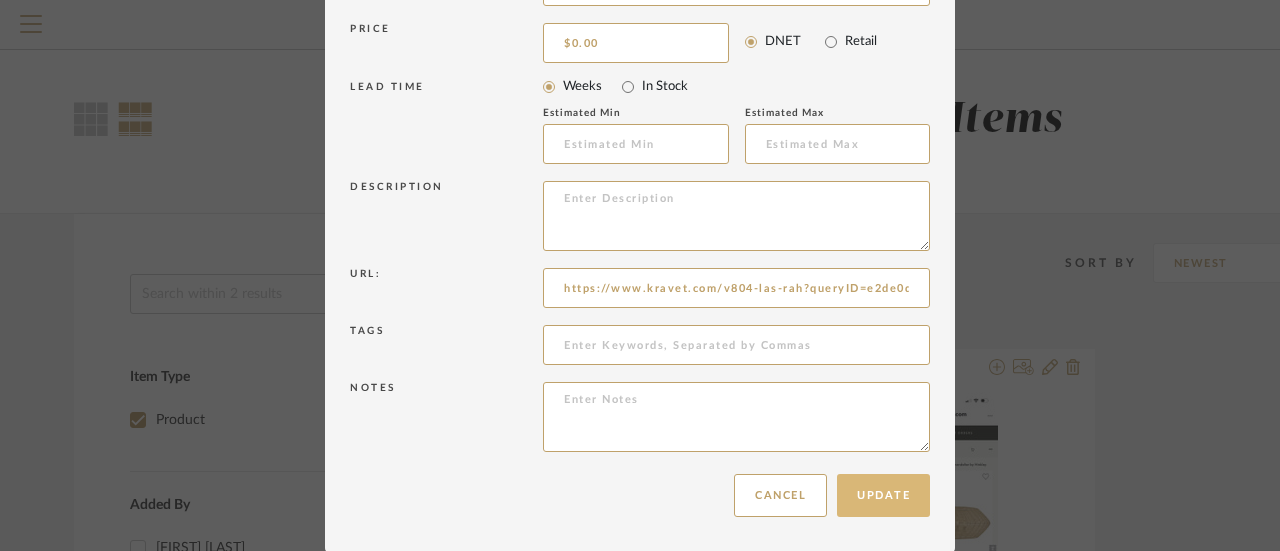 click on "Update" at bounding box center [883, 495] 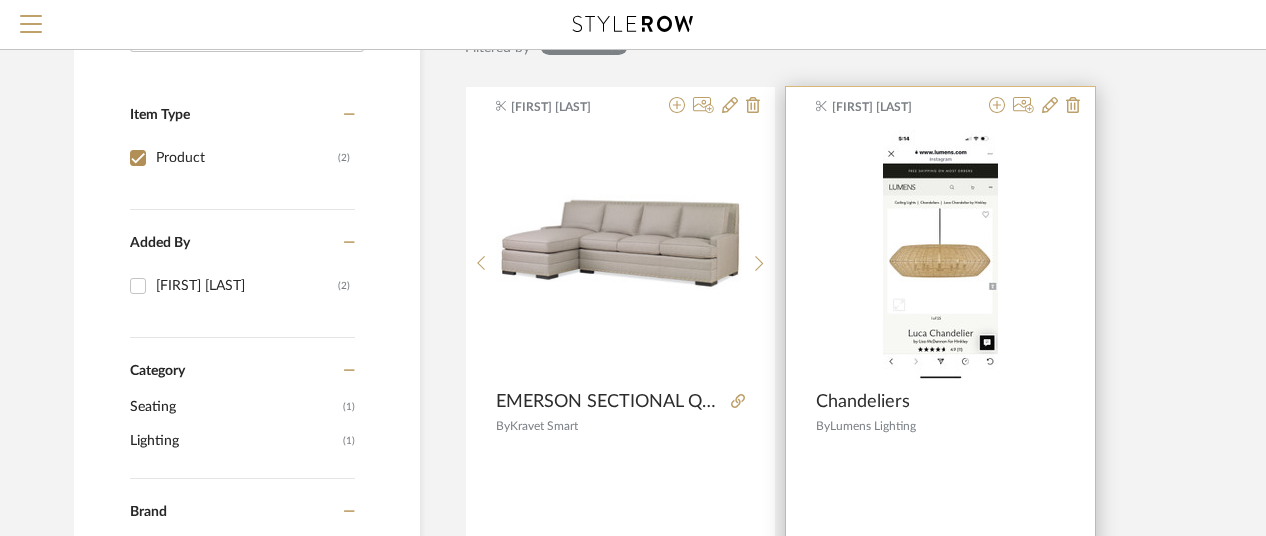 scroll, scrollTop: 186, scrollLeft: 0, axis: vertical 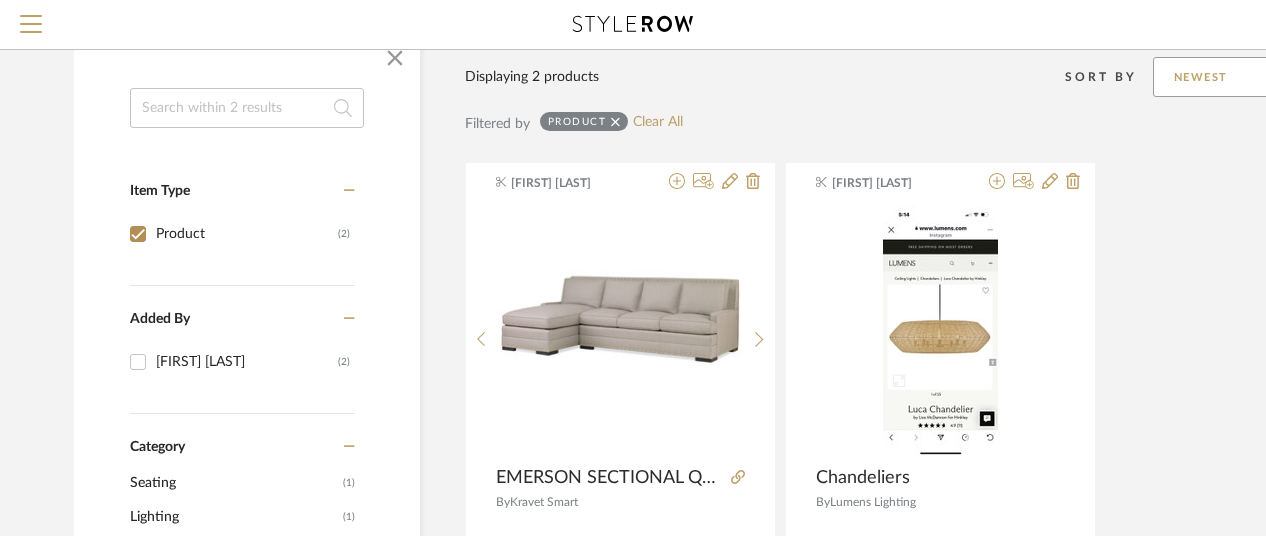 click on "Newest" 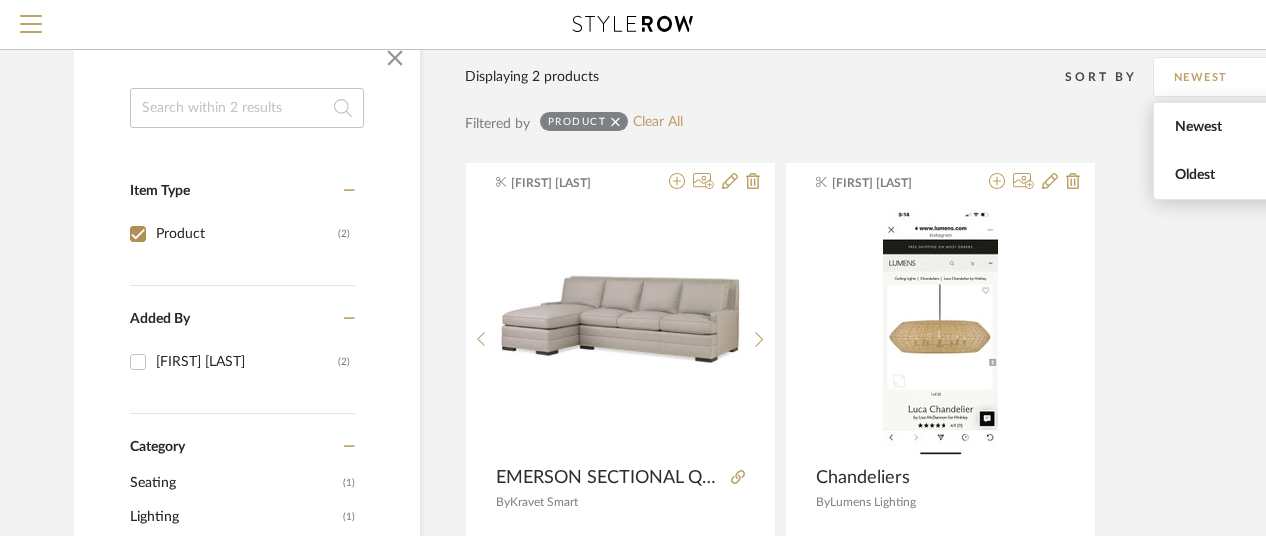 click on "Janice Palmer EMERSON SECTIONAL QUICKSHIP By   Kravet Smart  Janice Palmer Chandeliers By   Lumens Lighting" 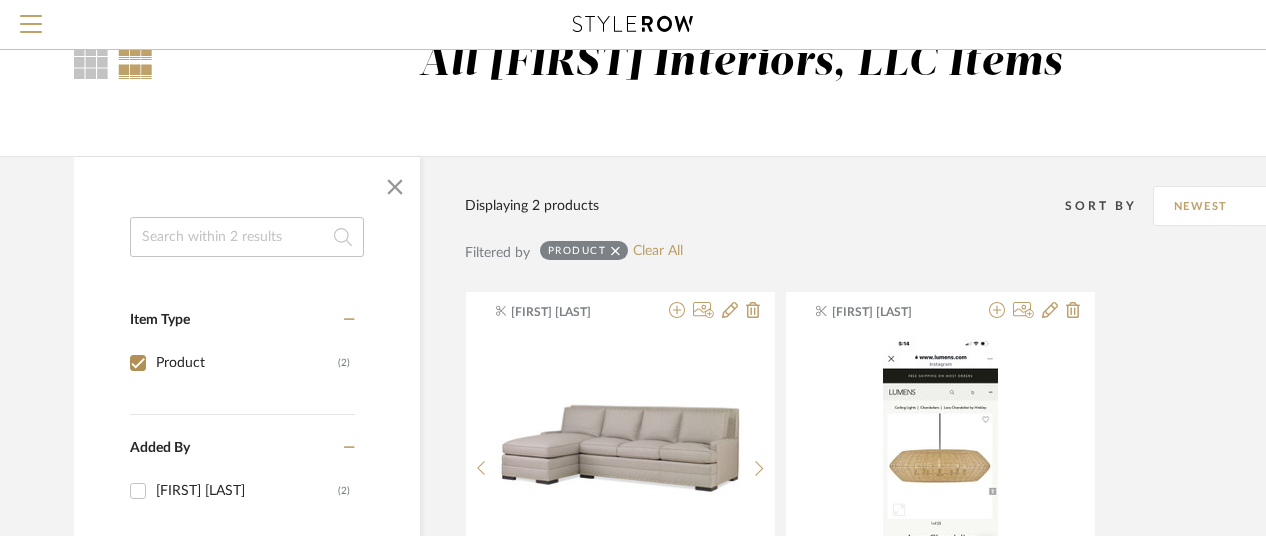 scroll, scrollTop: 0, scrollLeft: 0, axis: both 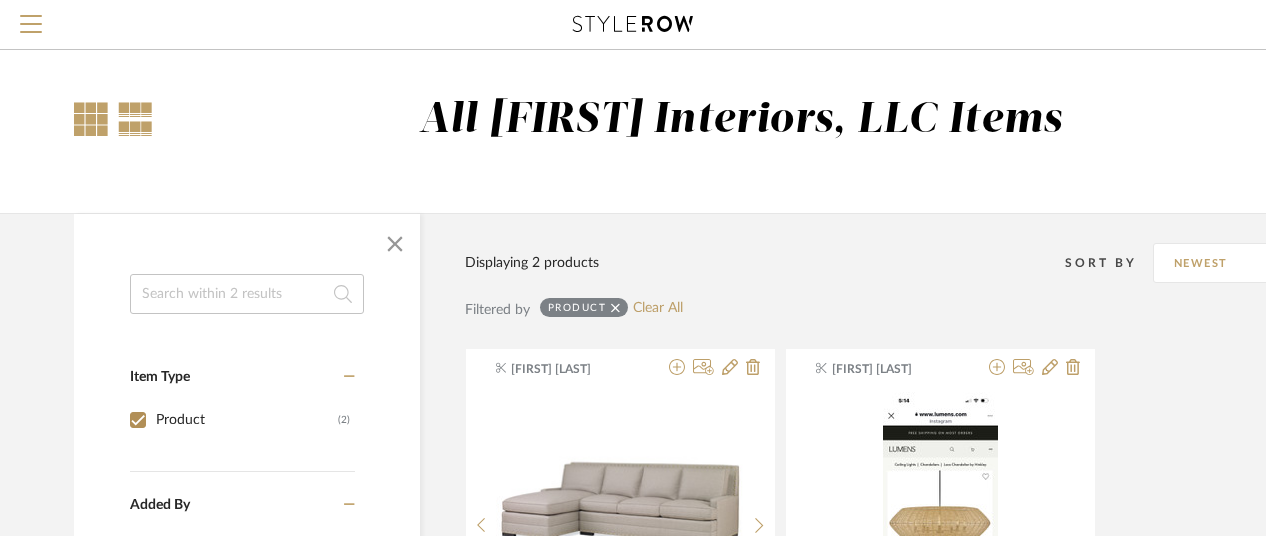 click 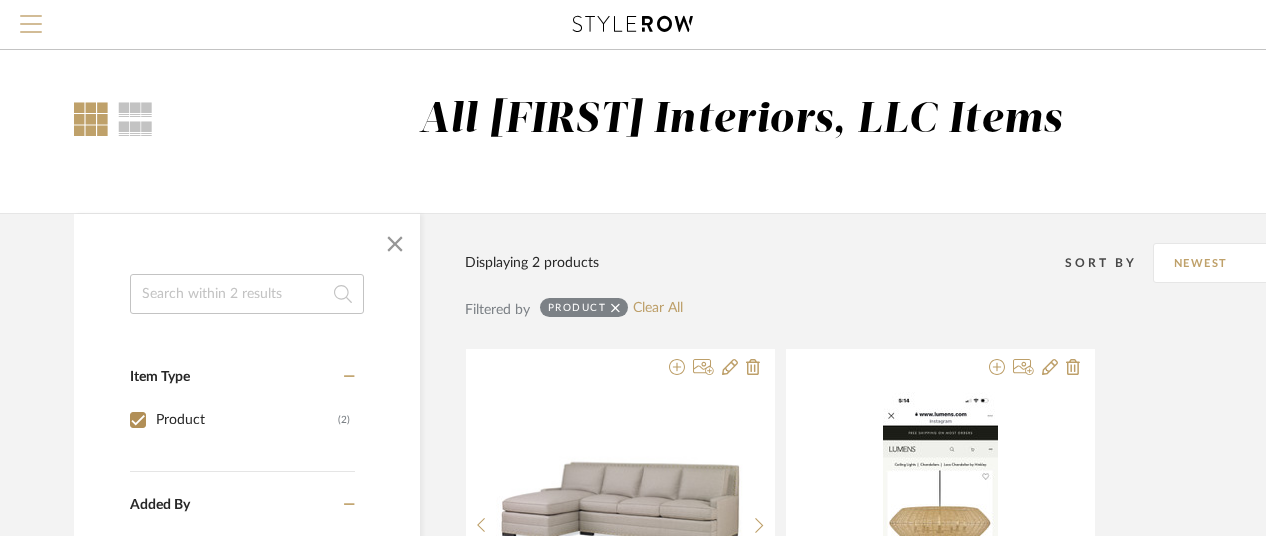 click at bounding box center (31, 30) 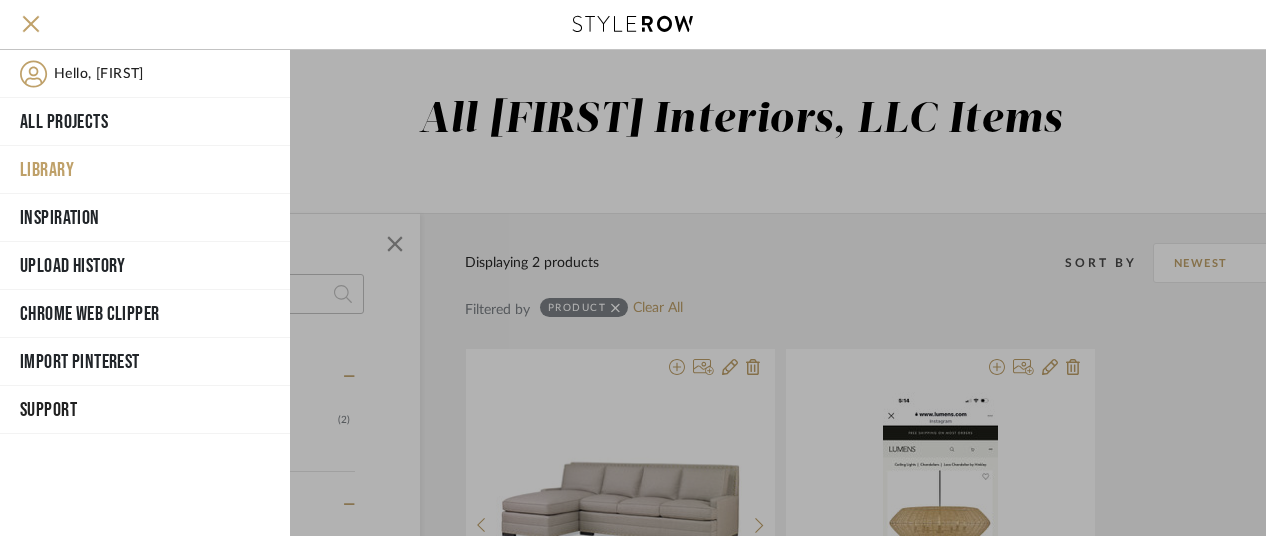 click on "Support" at bounding box center [143, 410] 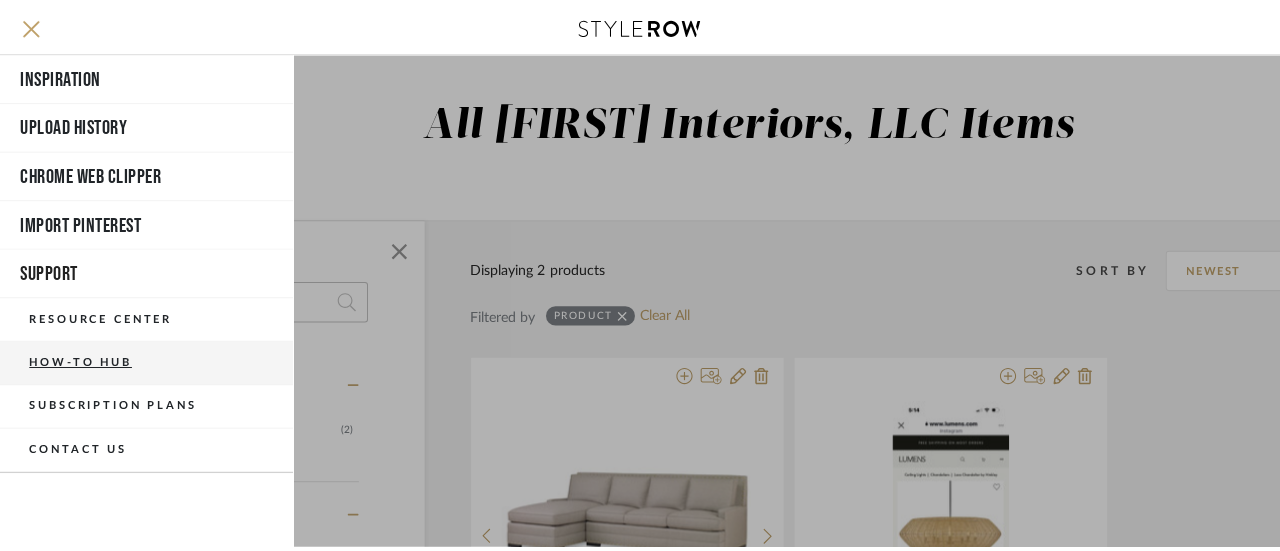 scroll, scrollTop: 155, scrollLeft: 0, axis: vertical 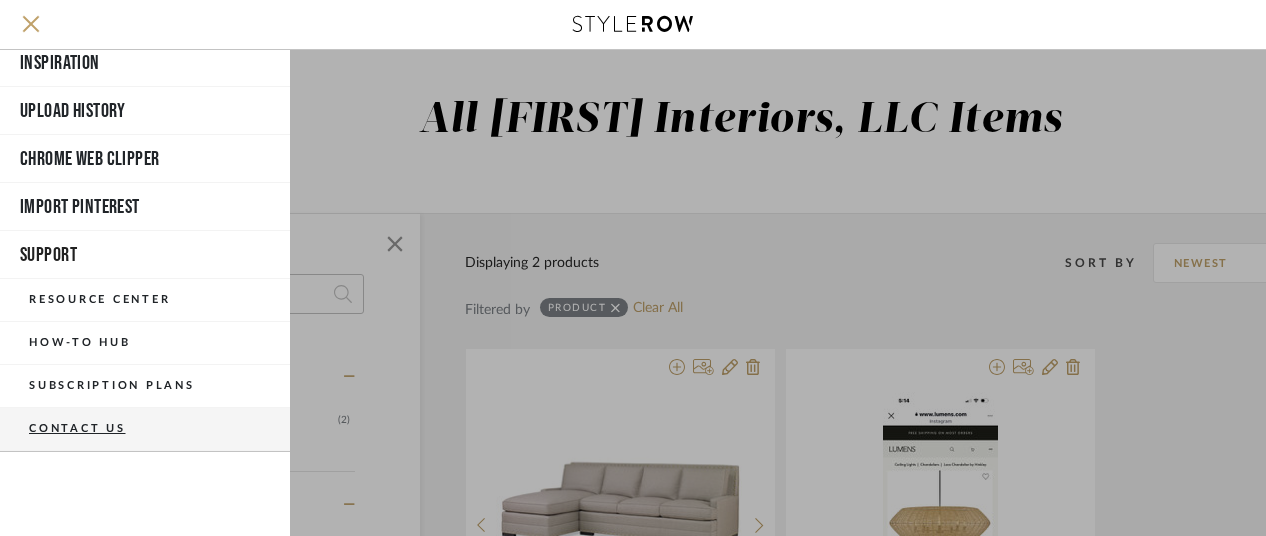 click on "Contact Us" at bounding box center [145, 429] 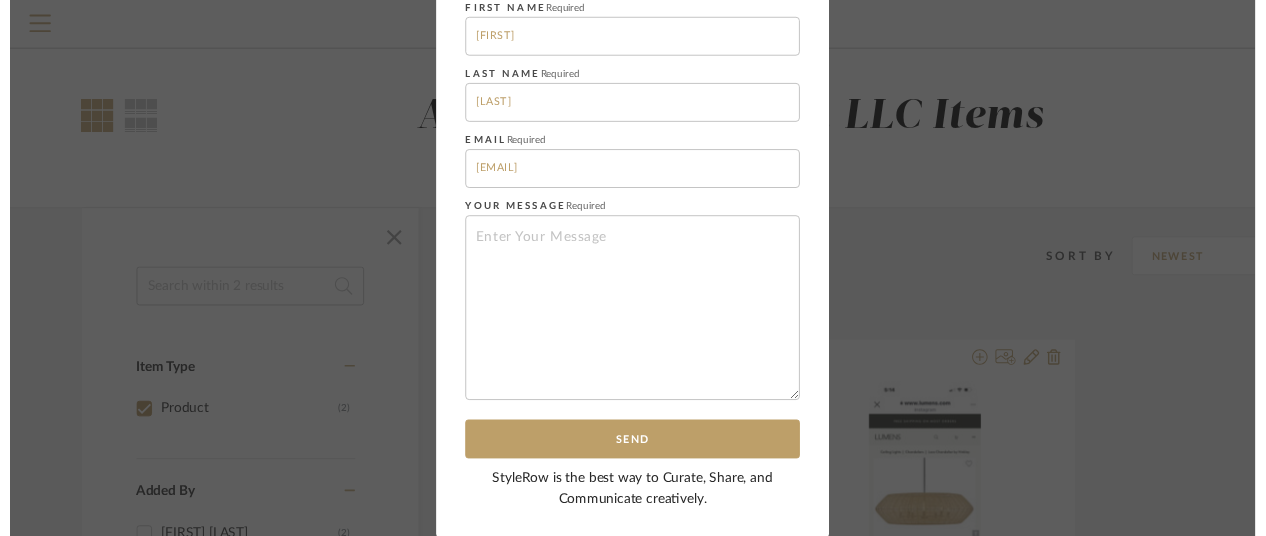 scroll, scrollTop: 0, scrollLeft: 0, axis: both 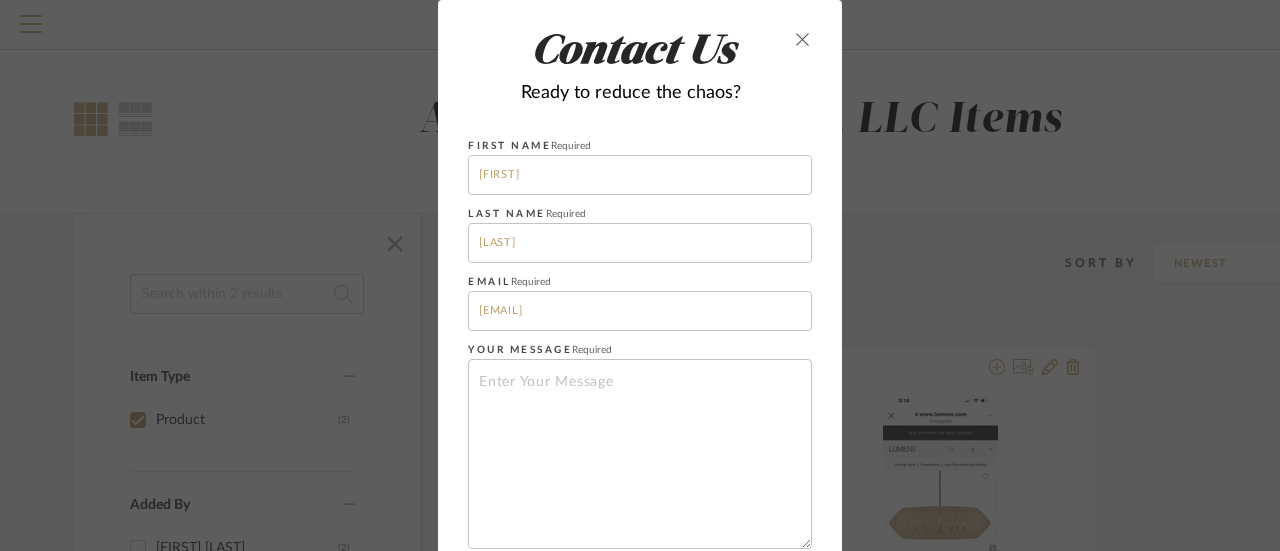 click at bounding box center (803, 39) 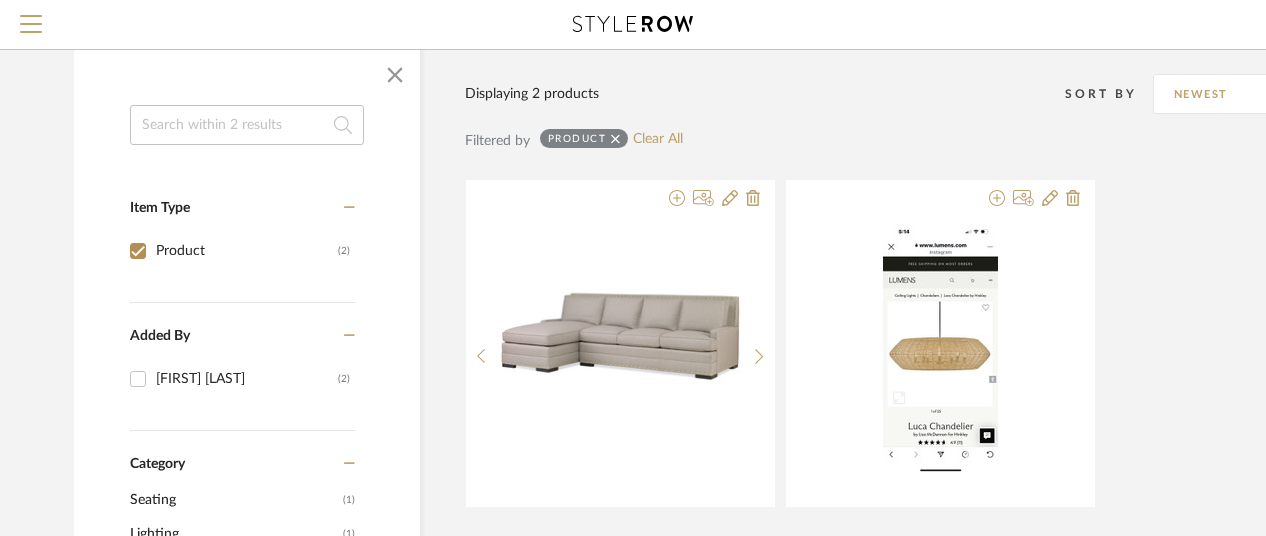 scroll, scrollTop: 200, scrollLeft: 0, axis: vertical 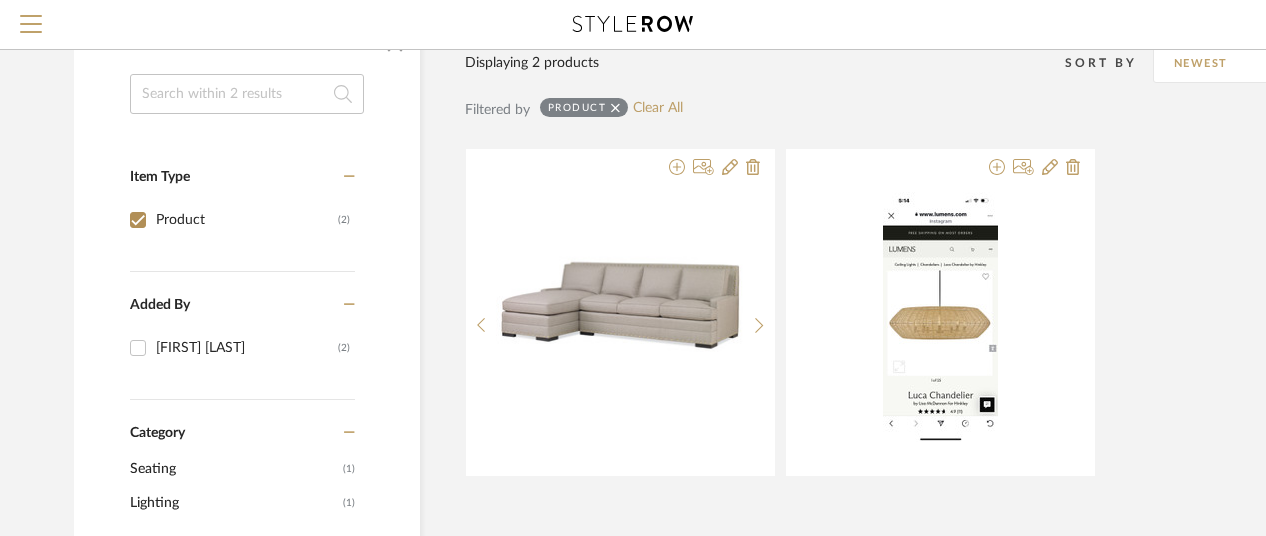 click on "Product" at bounding box center [247, 220] 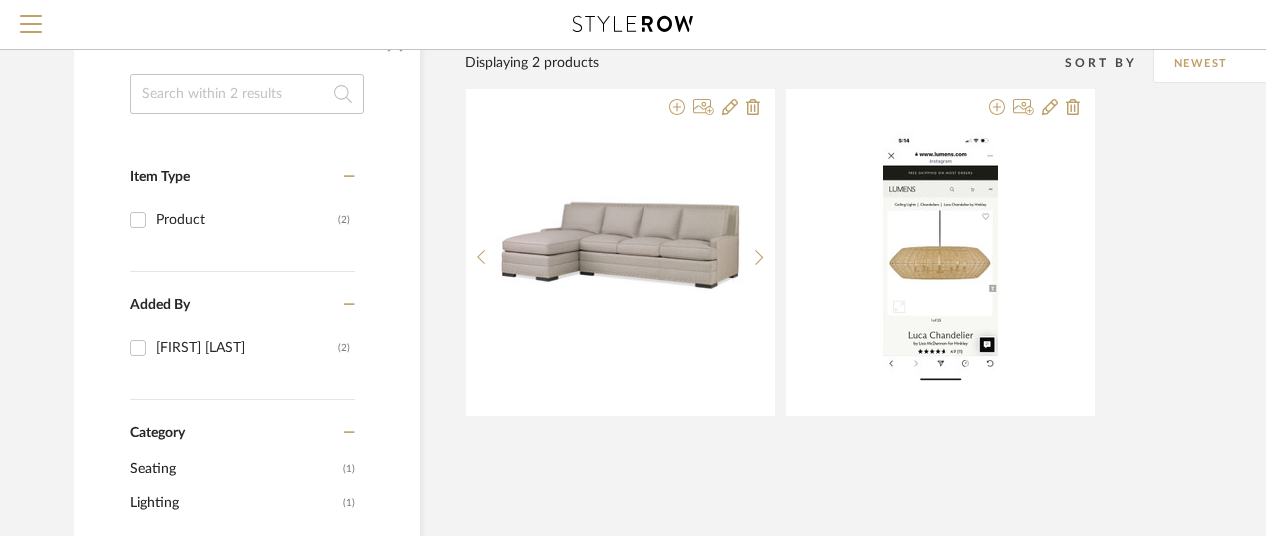 click on "Product" at bounding box center [247, 220] 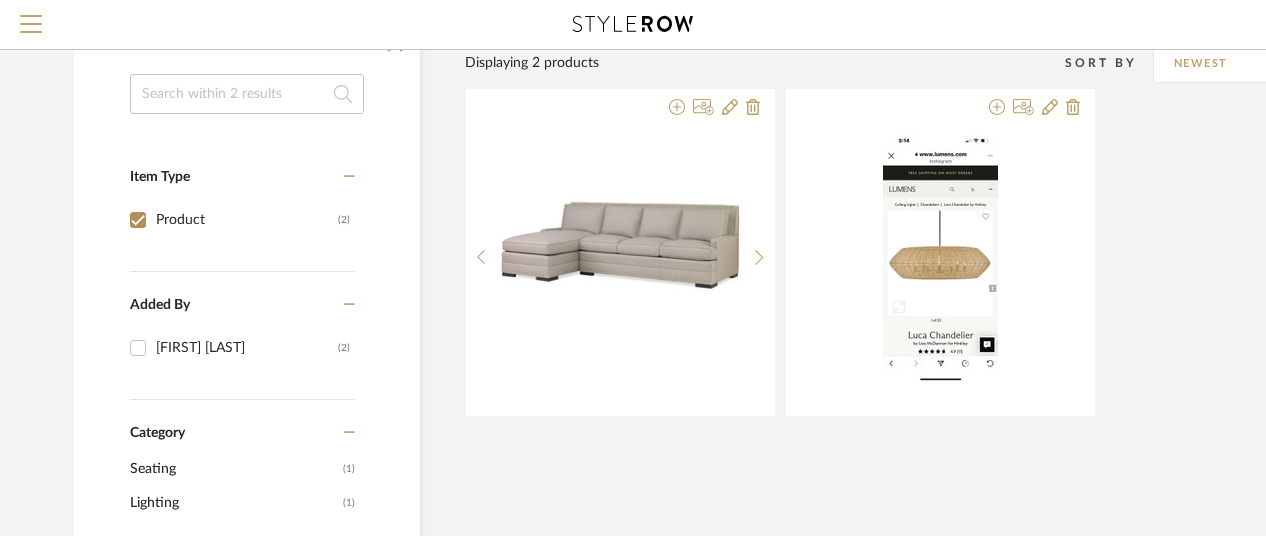checkbox on "true" 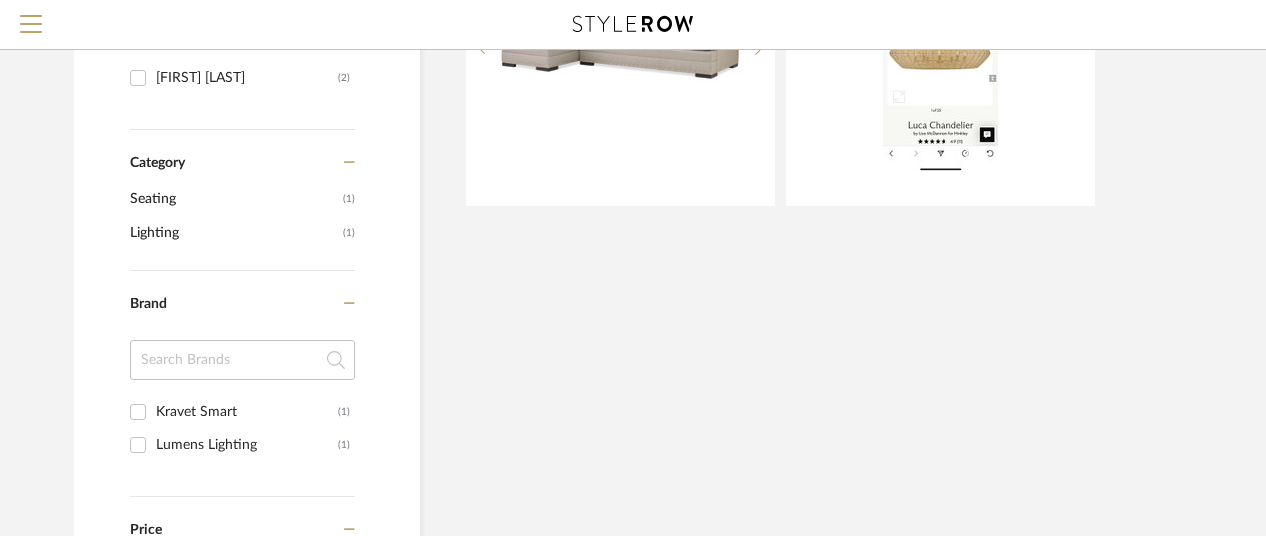 scroll, scrollTop: 500, scrollLeft: 0, axis: vertical 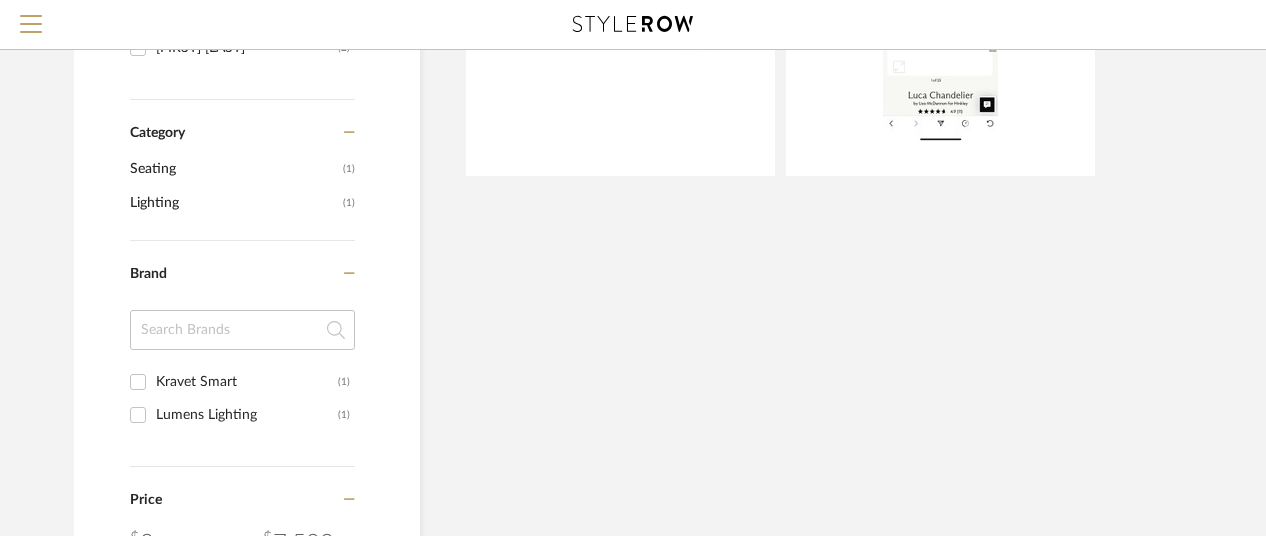 click 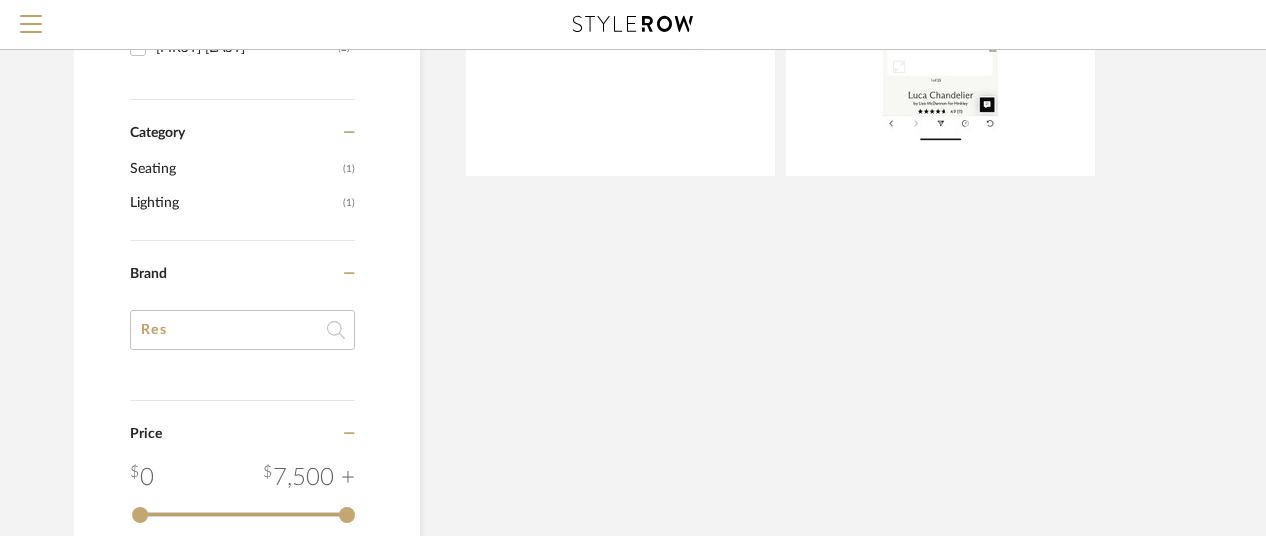 type on "Re" 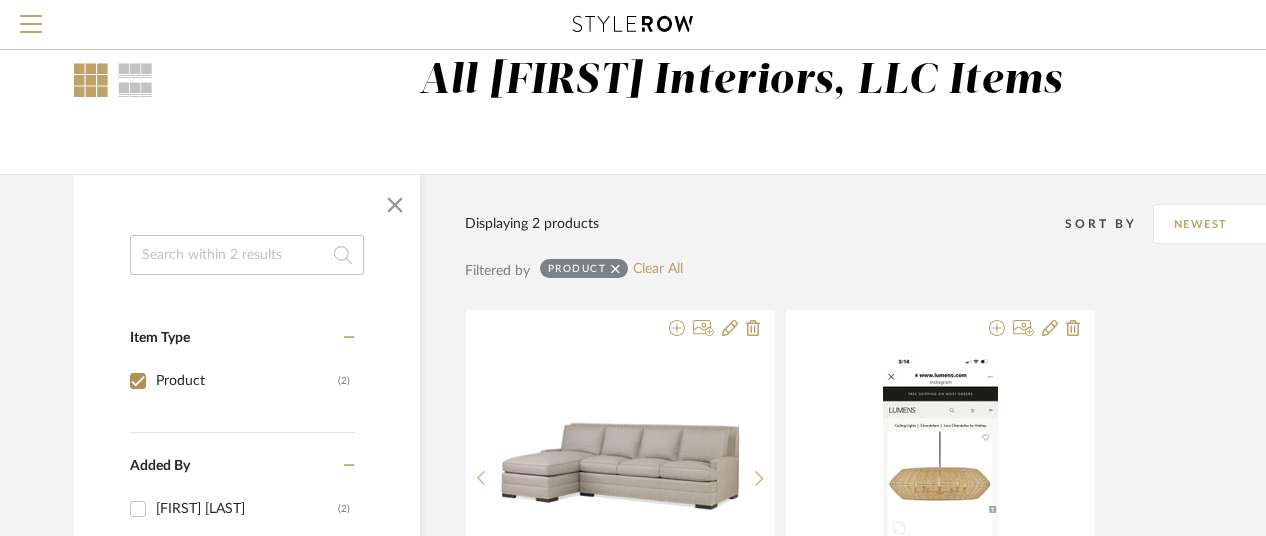 scroll, scrollTop: 0, scrollLeft: 0, axis: both 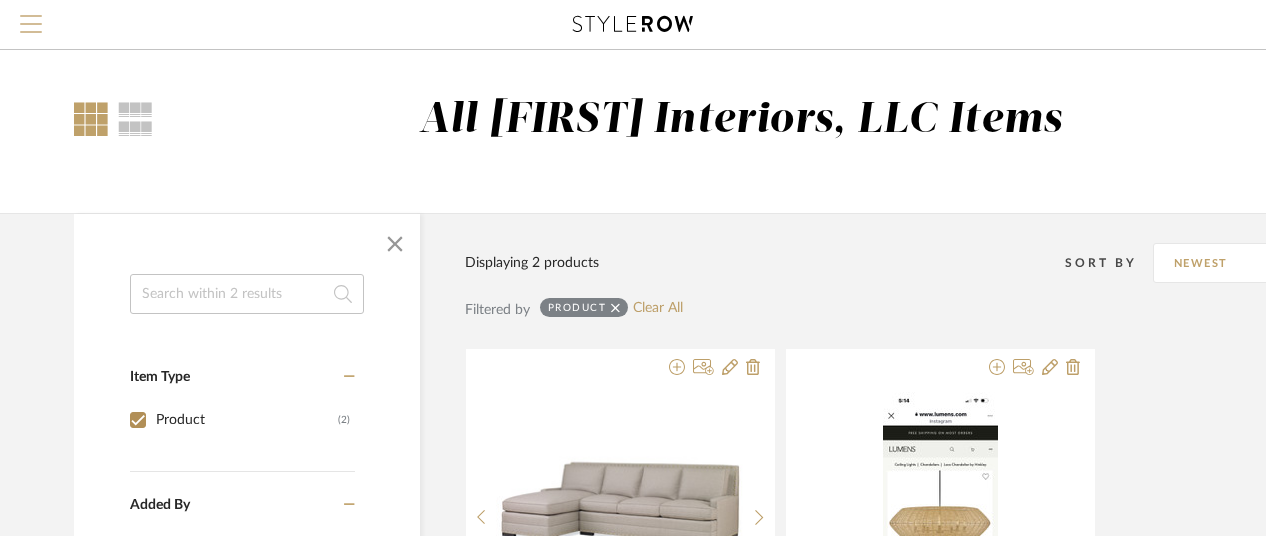 type 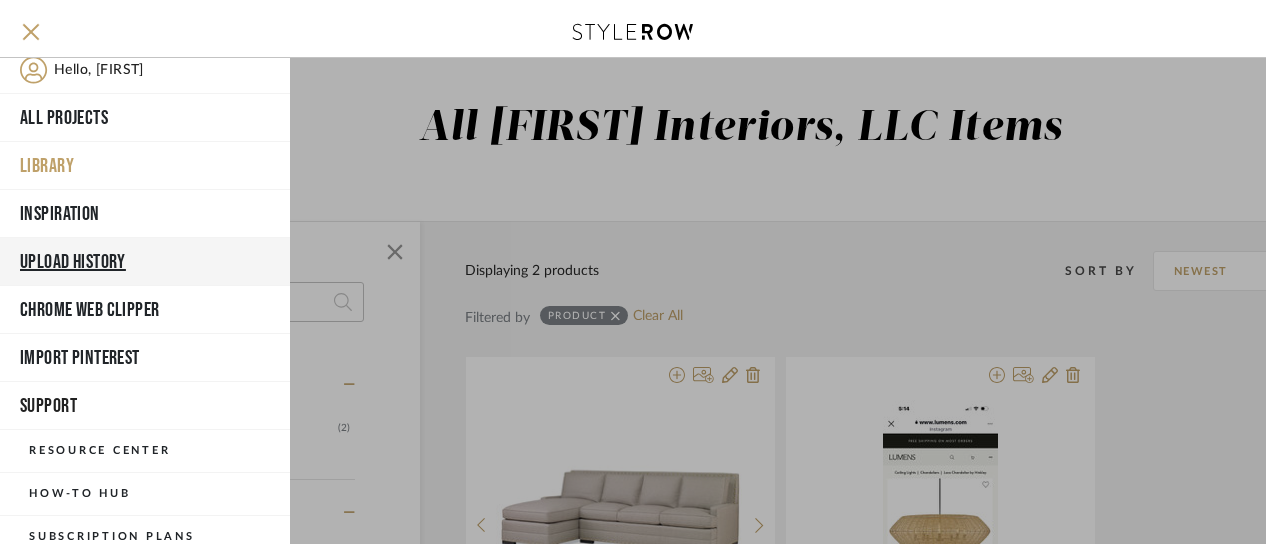 scroll, scrollTop: 0, scrollLeft: 0, axis: both 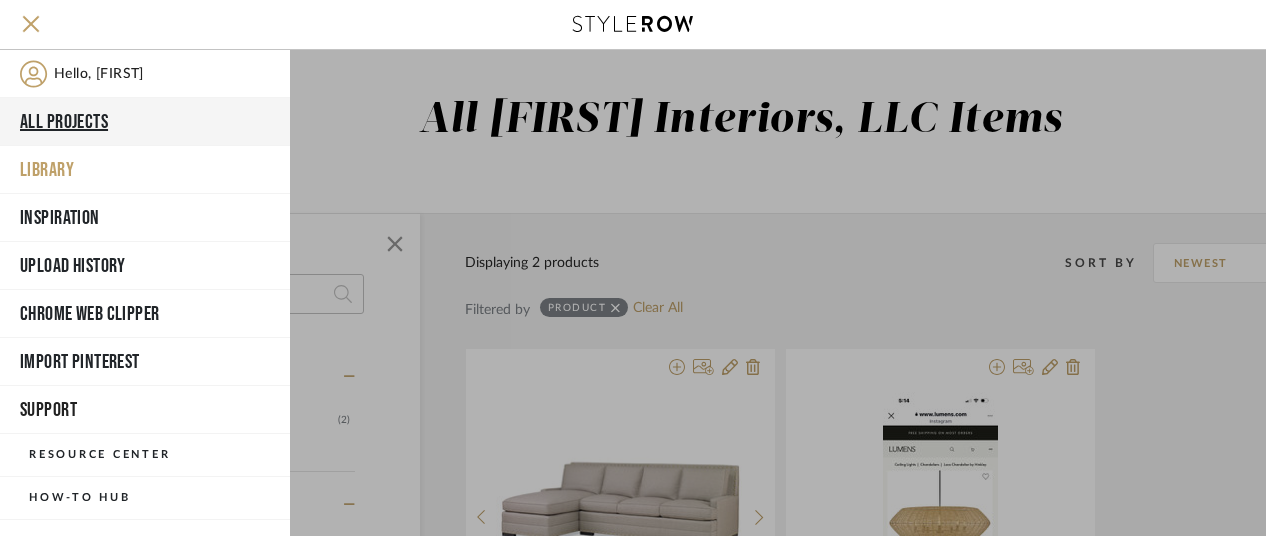 click on "All Projects" at bounding box center [145, 122] 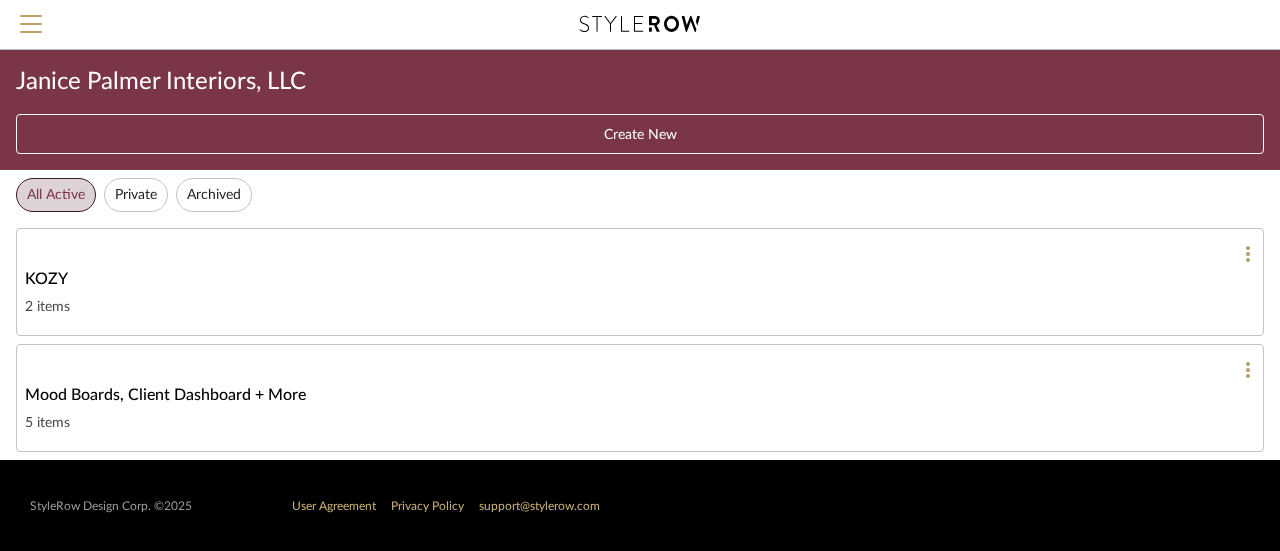 click on "Mood Boards, Client Dashboard + More" 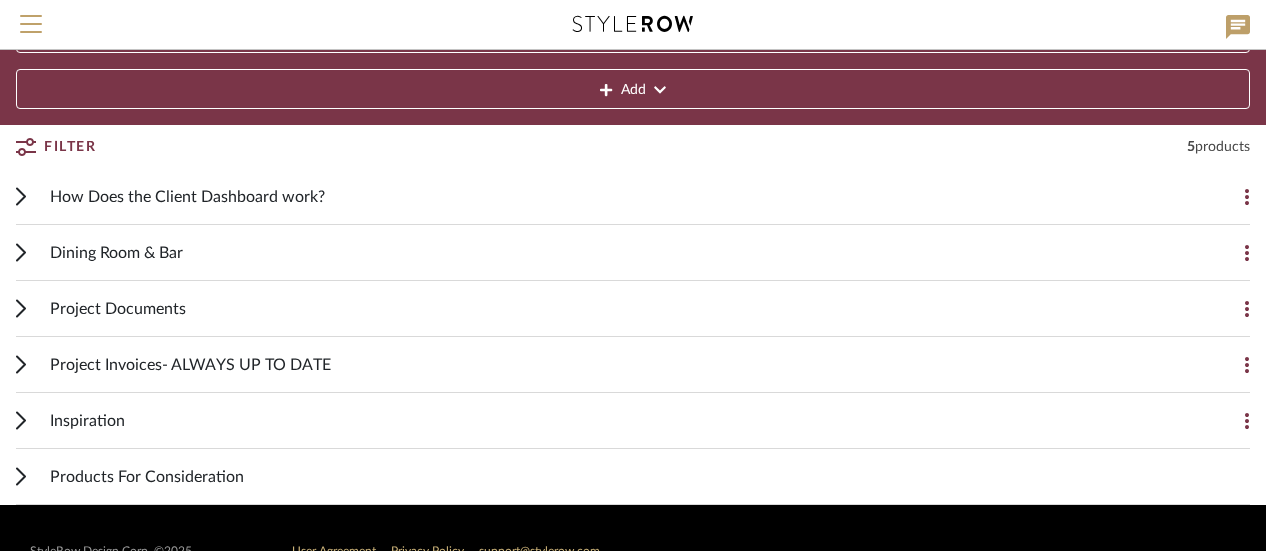 scroll, scrollTop: 200, scrollLeft: 0, axis: vertical 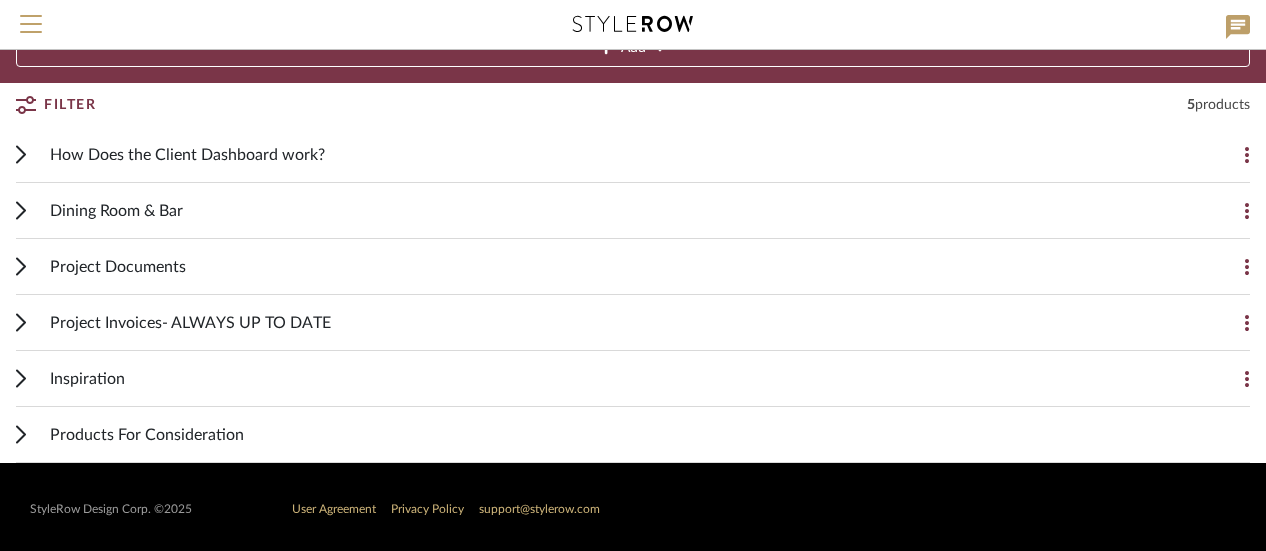 click on "How Does the Client Dashboard work?" at bounding box center [187, 155] 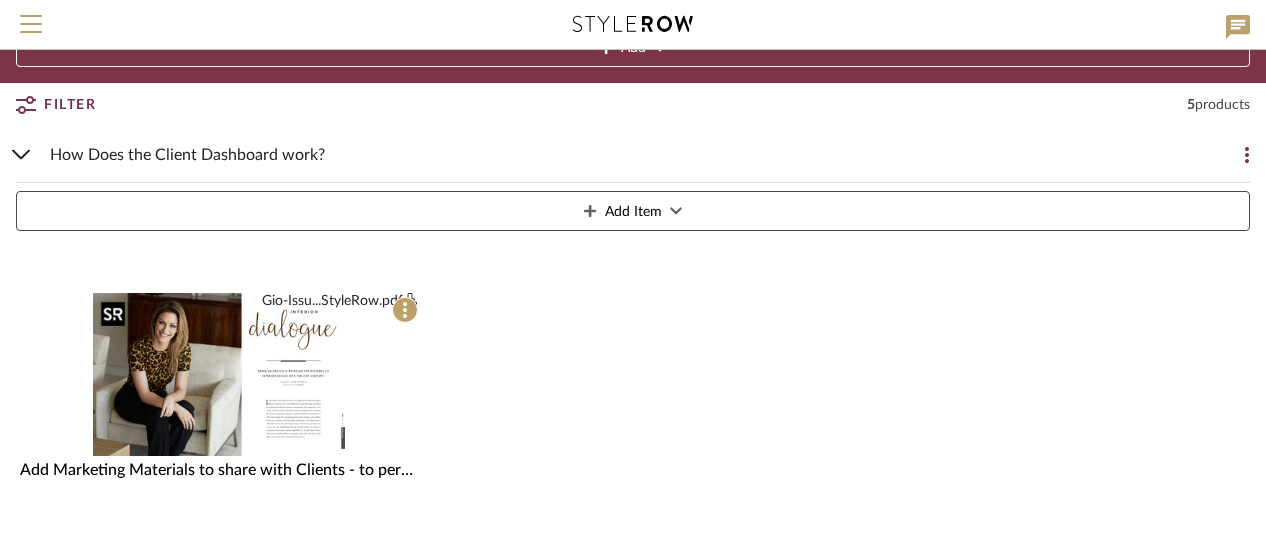click at bounding box center [219, 374] 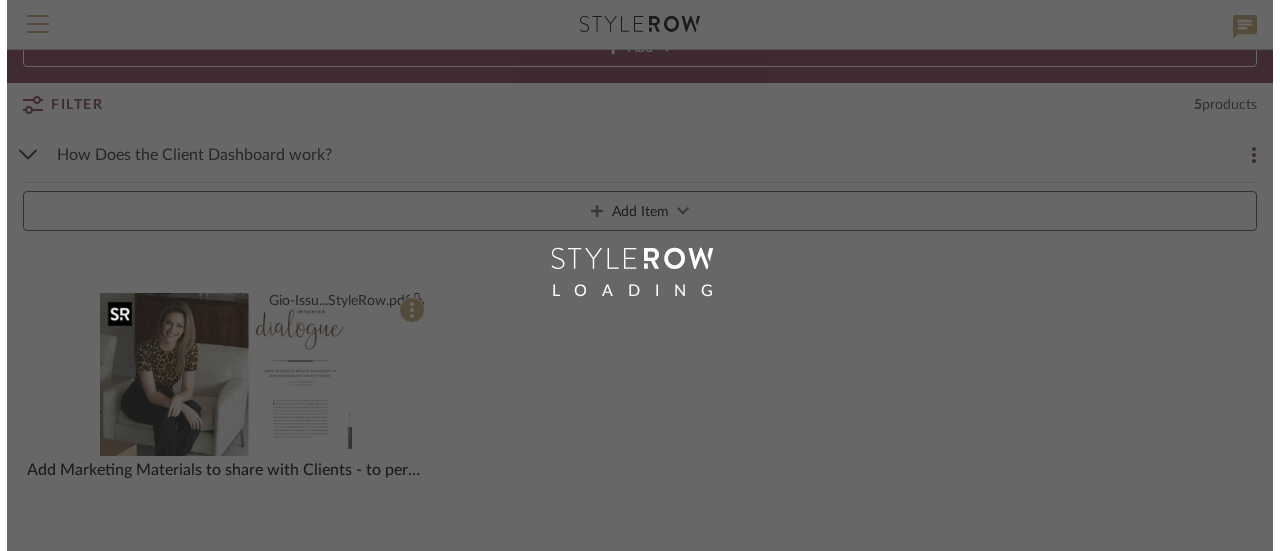 scroll, scrollTop: 0, scrollLeft: 0, axis: both 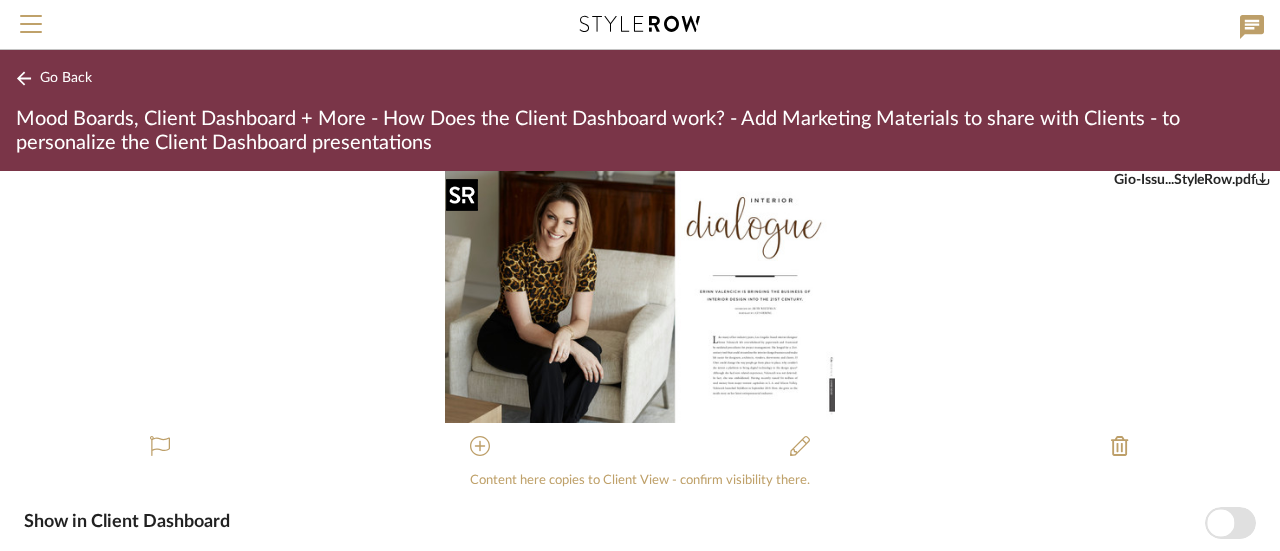 click at bounding box center [640, 297] 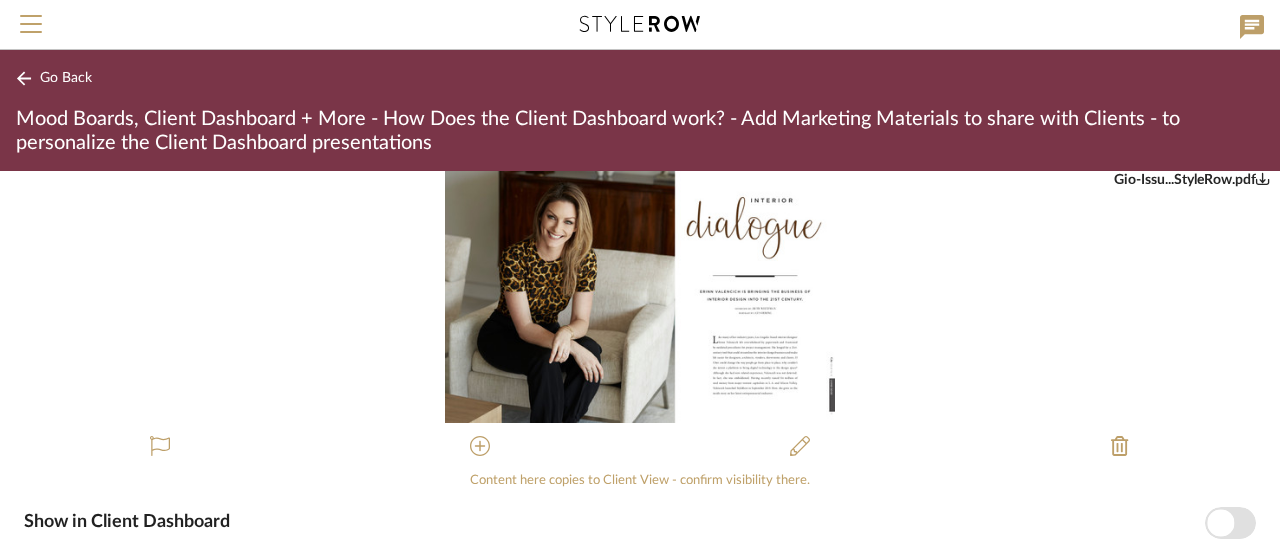 click on "Go Back" 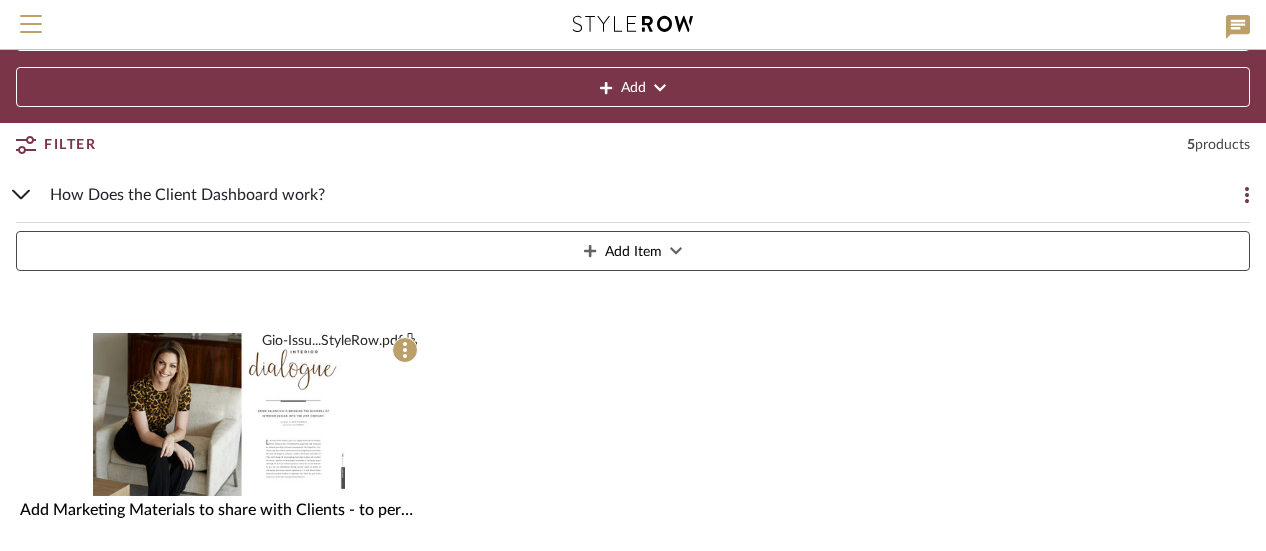 scroll, scrollTop: 200, scrollLeft: 0, axis: vertical 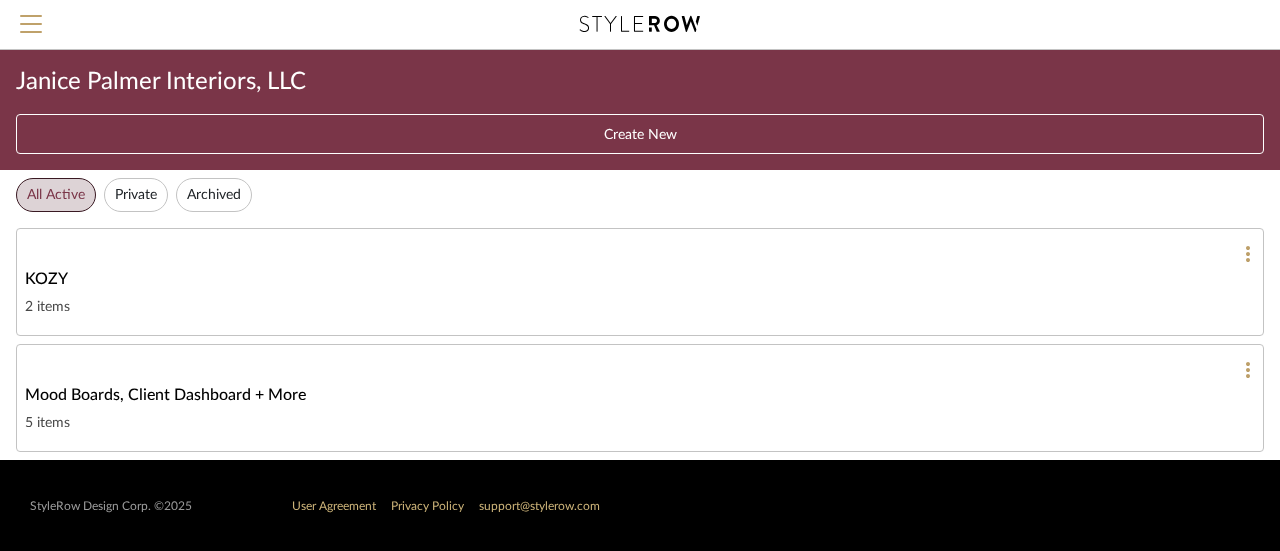 click 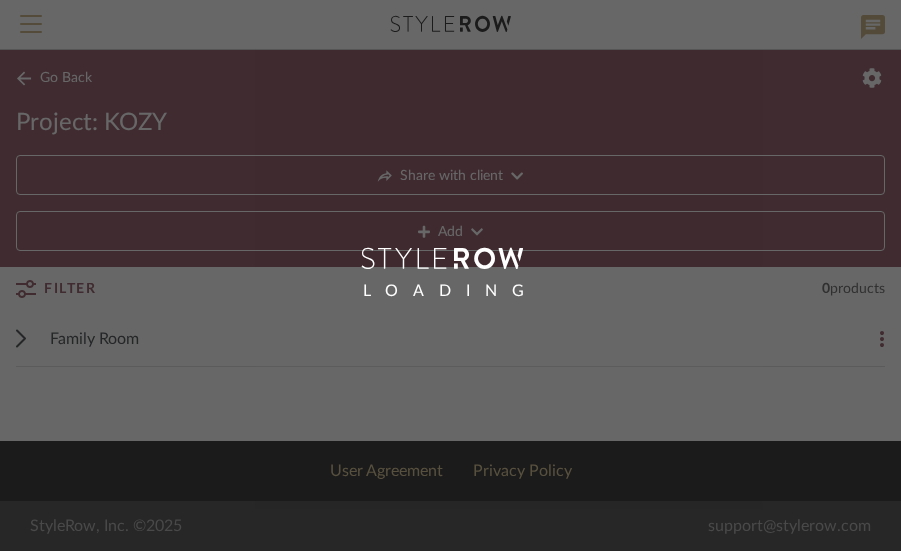scroll, scrollTop: 0, scrollLeft: 0, axis: both 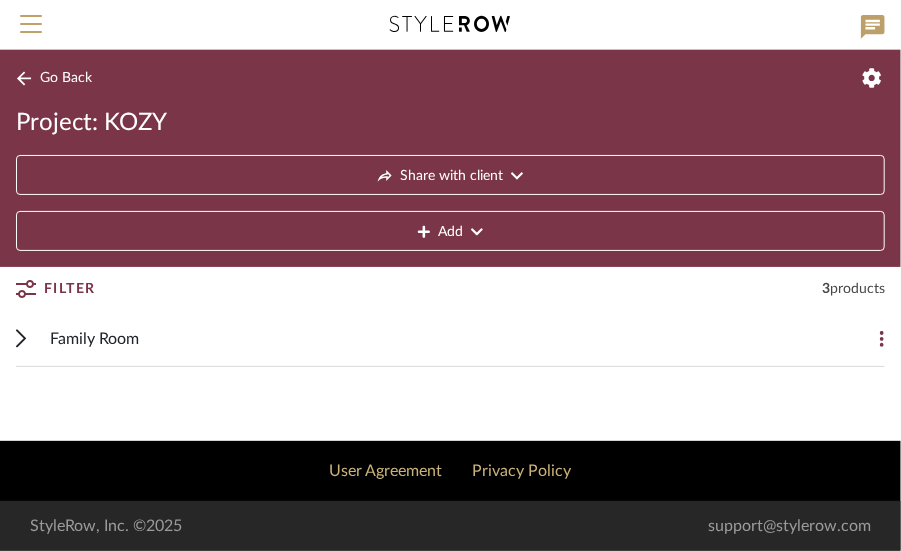 click on "Family Room" at bounding box center [94, 339] 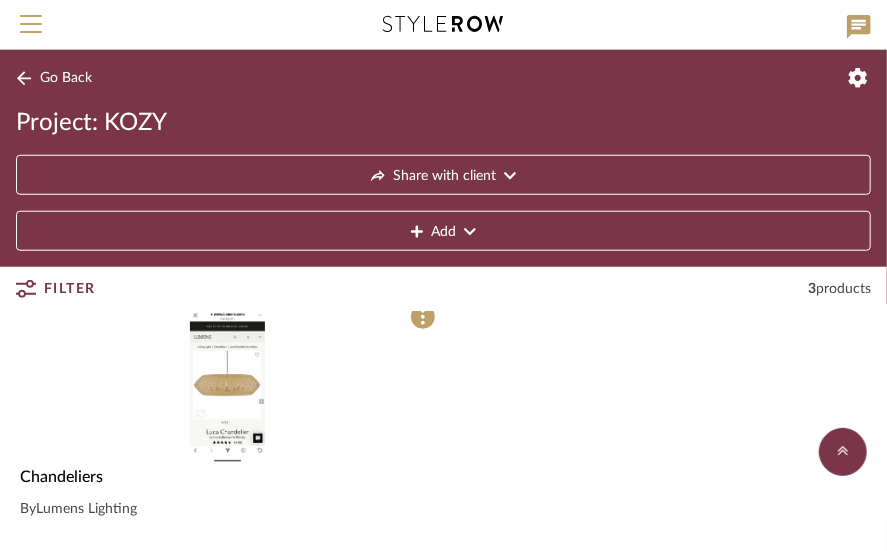 scroll, scrollTop: 0, scrollLeft: 0, axis: both 